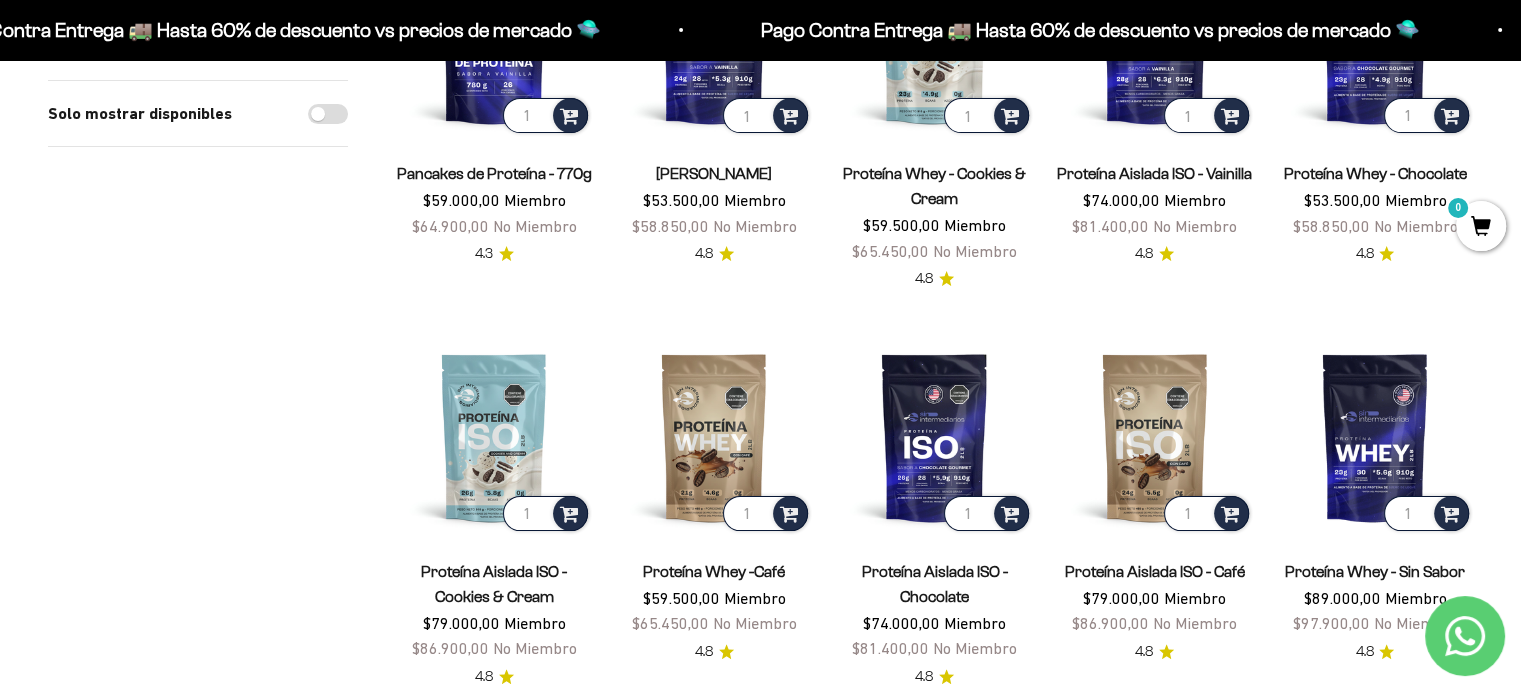 scroll, scrollTop: 0, scrollLeft: 0, axis: both 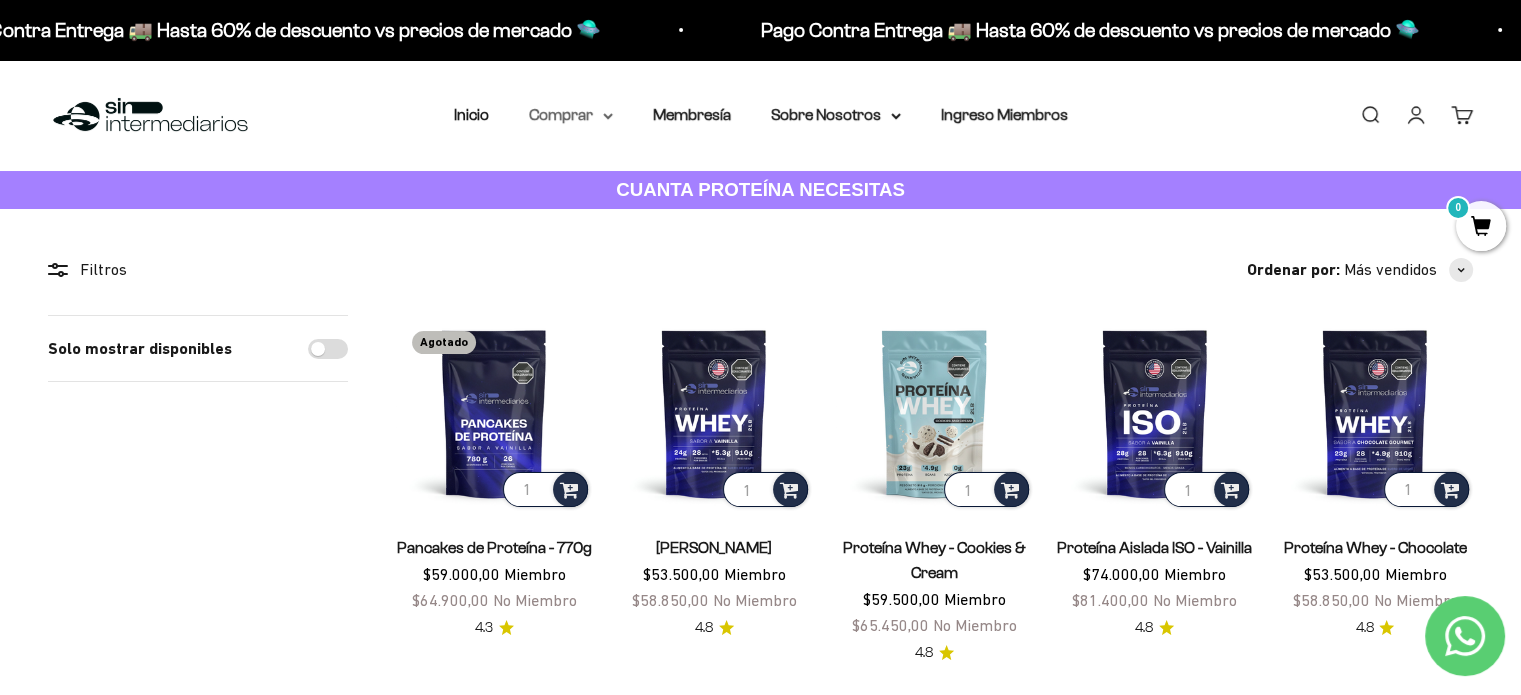 click on "Comprar" at bounding box center (571, 115) 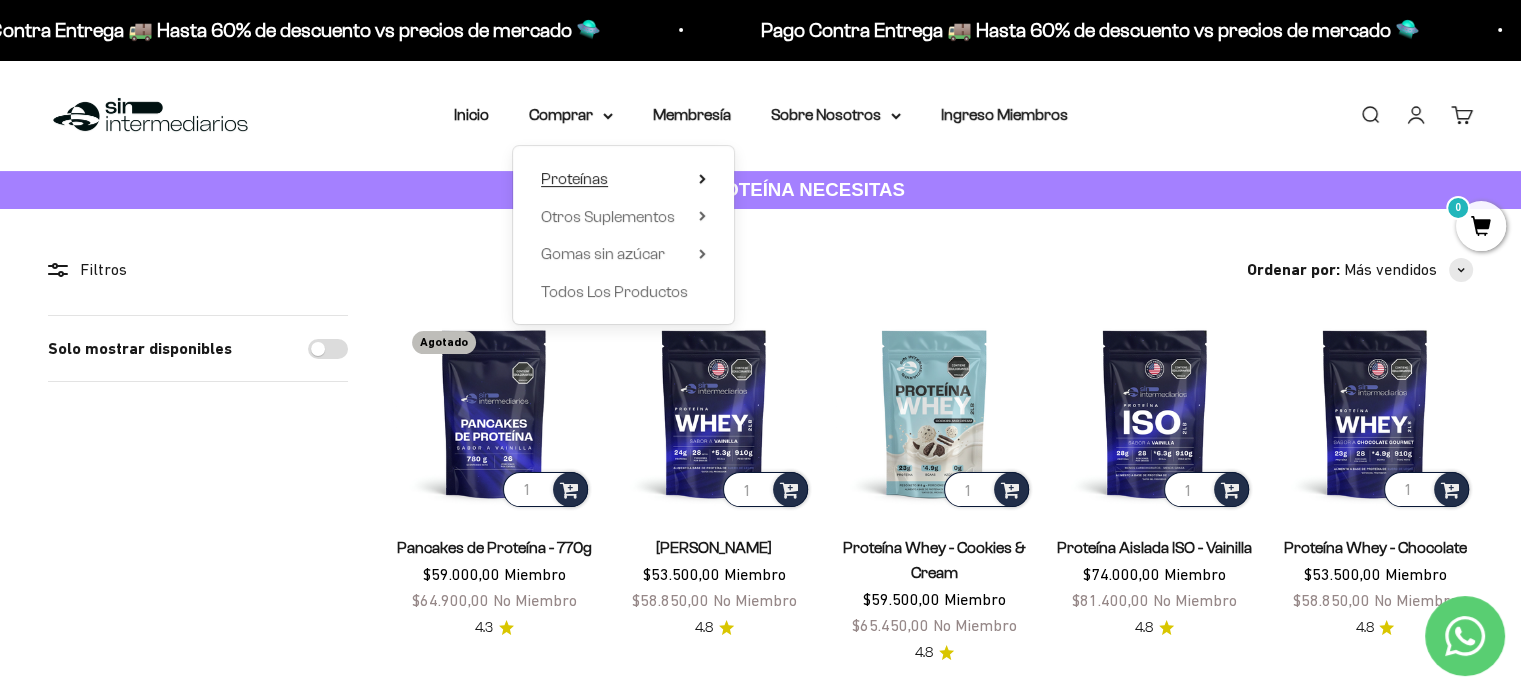 click on "Proteínas" at bounding box center [623, 179] 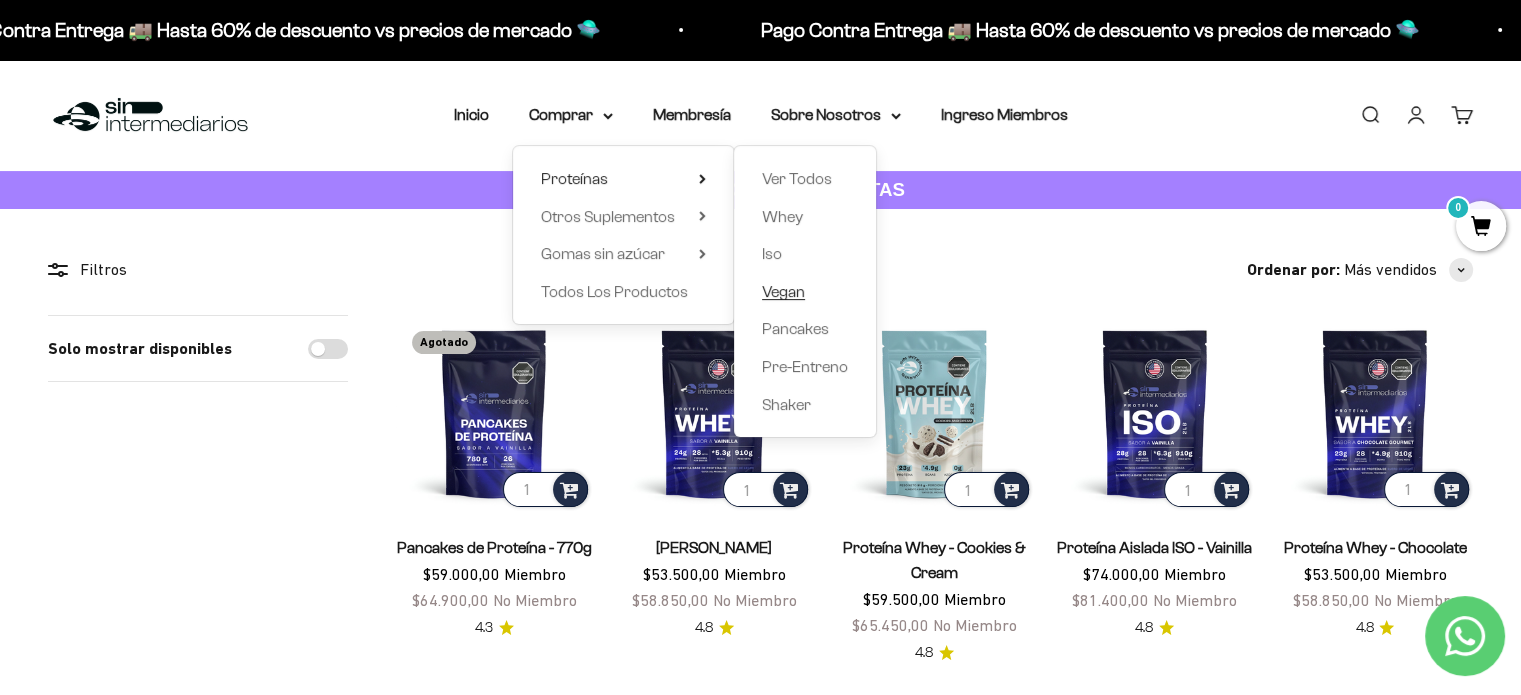 click on "Vegan" at bounding box center (783, 291) 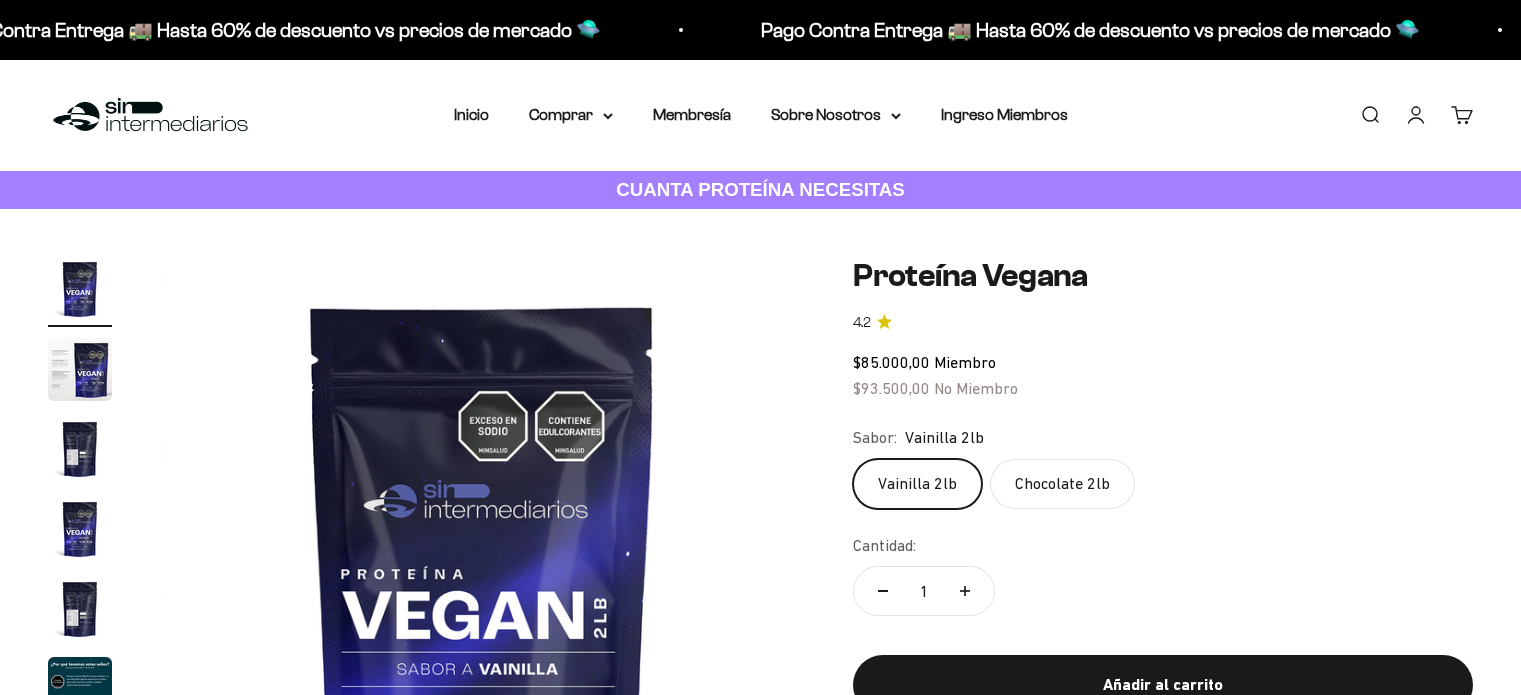 scroll, scrollTop: 0, scrollLeft: 0, axis: both 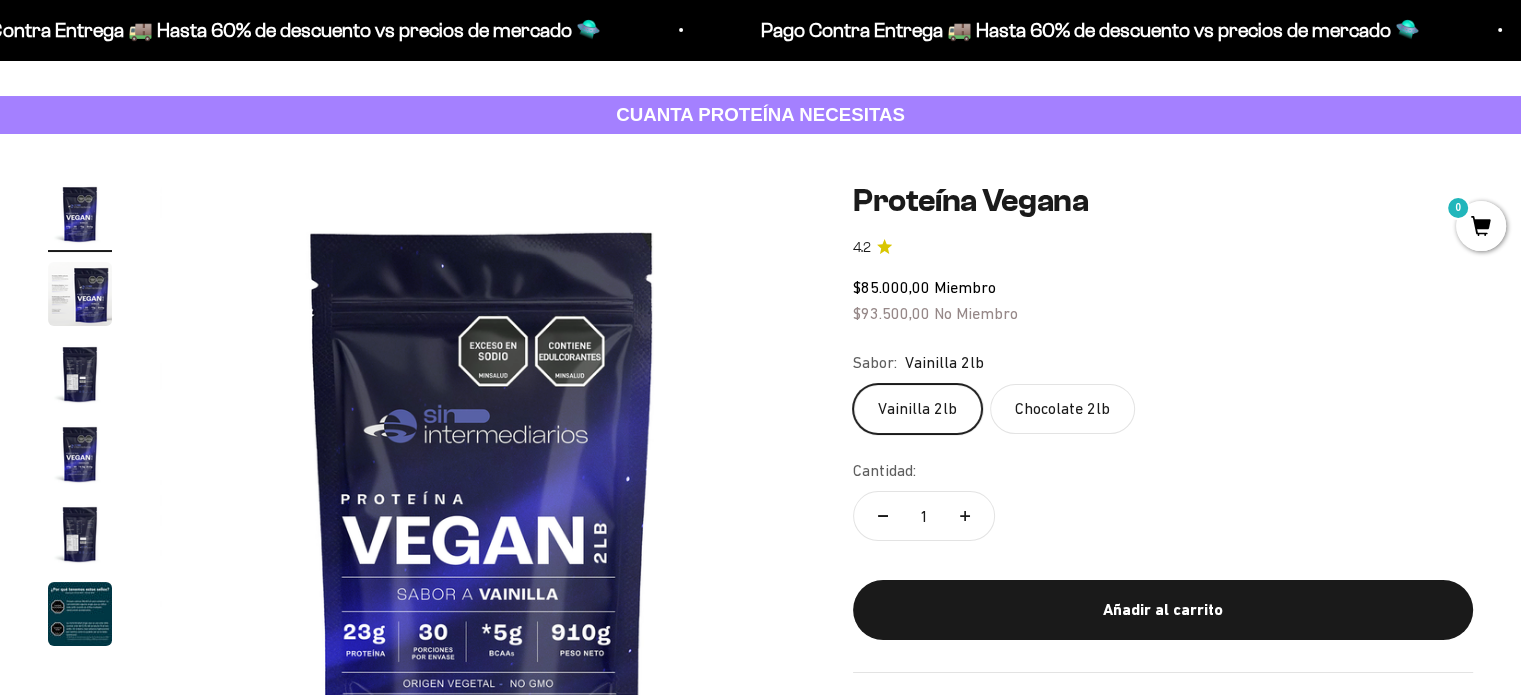 click on "Proteína Vegana 4.2
$85.000,00   Miembro $93.500,00   No Miembro
Sabor:
Vainilla 2lb
Vainilla 2lb
Chocolate 2lb
Cantidad:
1
Añadir al carrito" 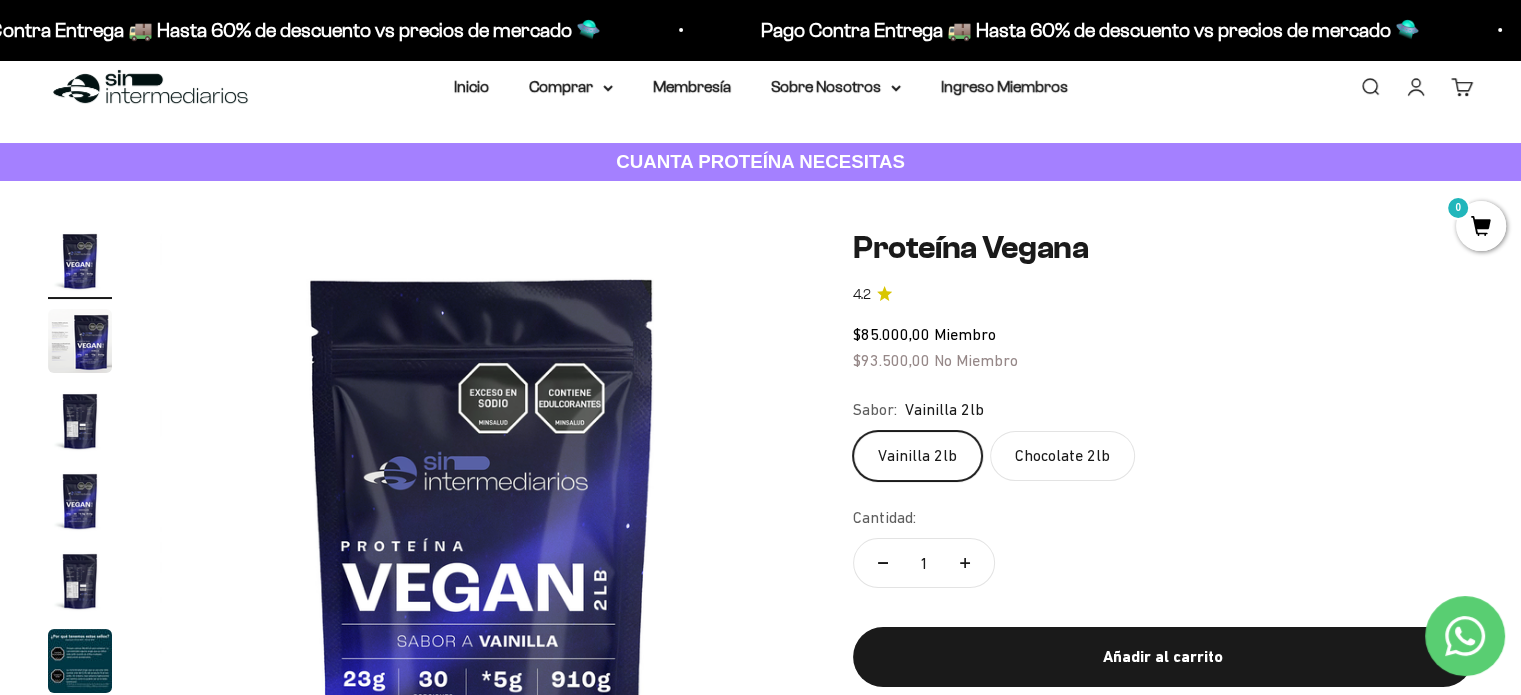 scroll, scrollTop: 24, scrollLeft: 0, axis: vertical 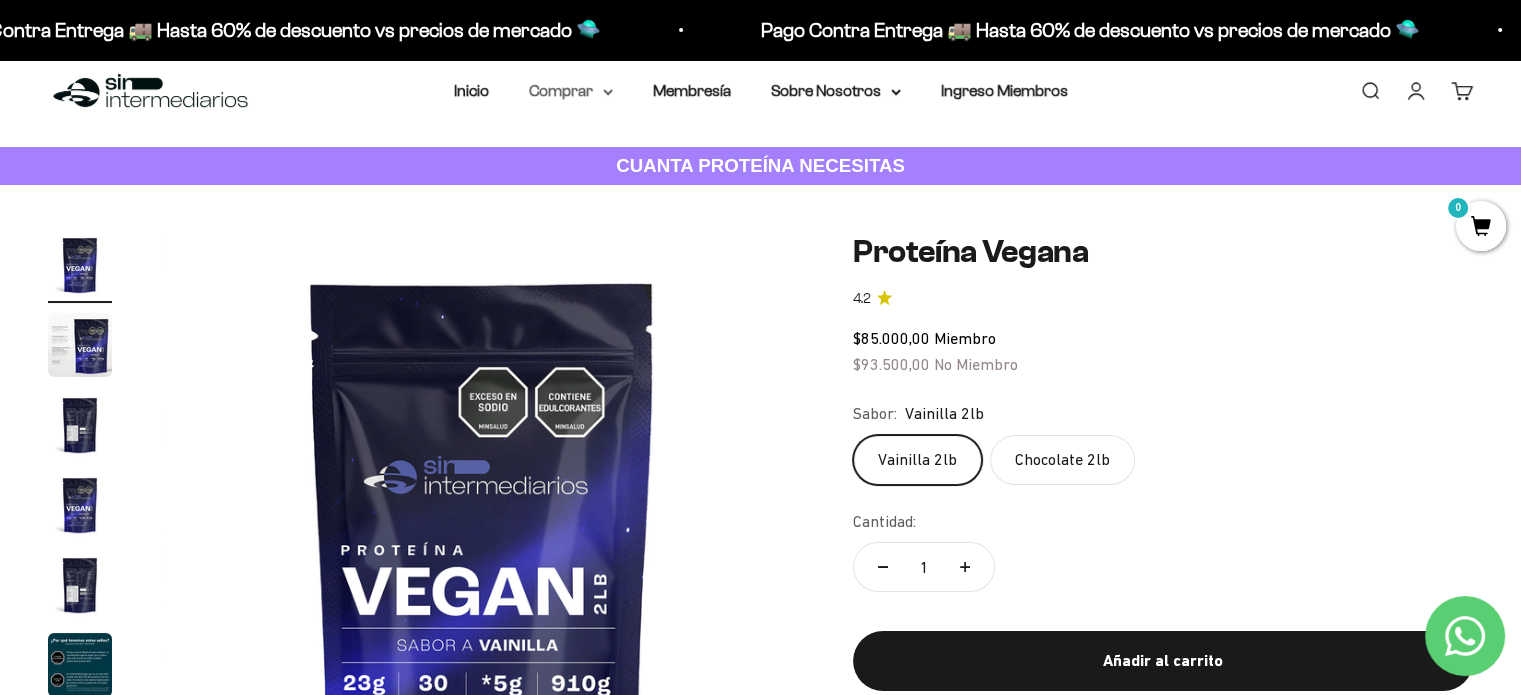click on "Comprar" at bounding box center [571, 91] 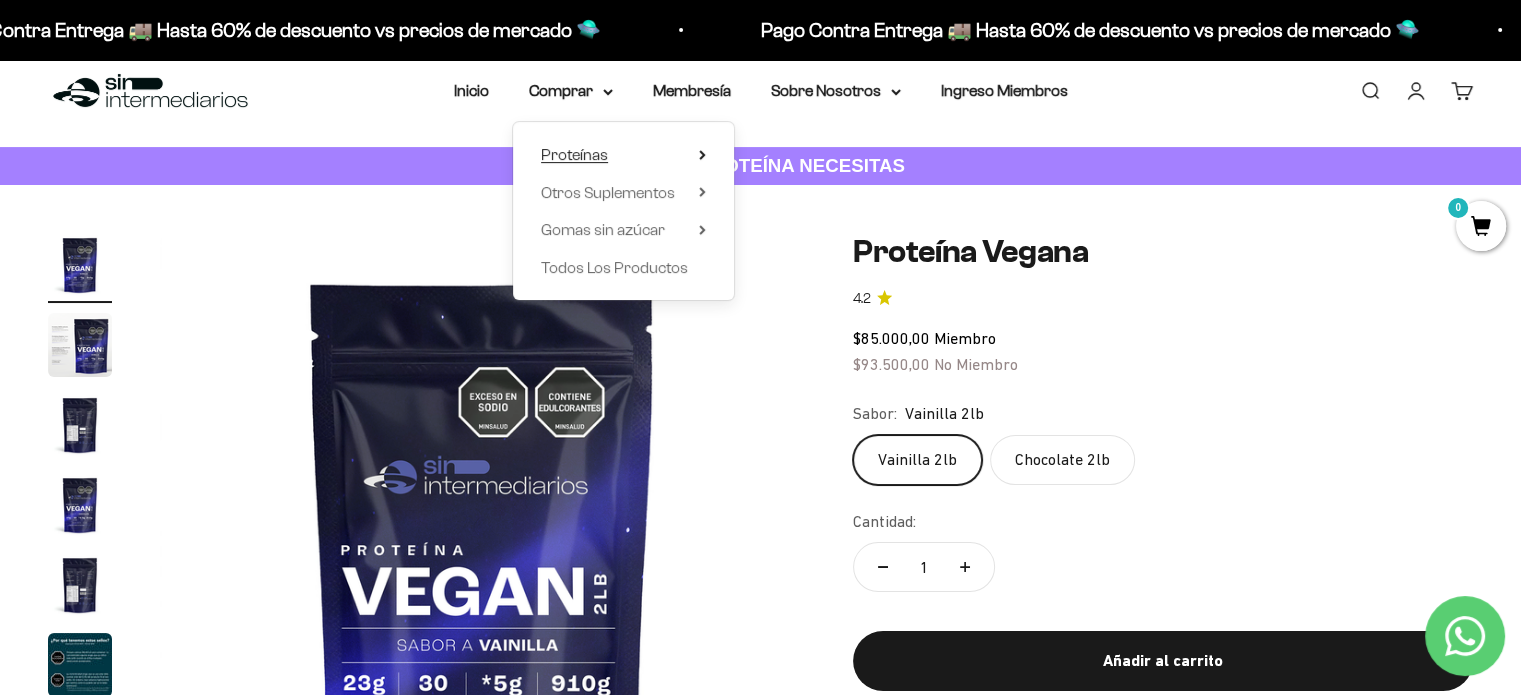 click on "Proteínas" at bounding box center [623, 155] 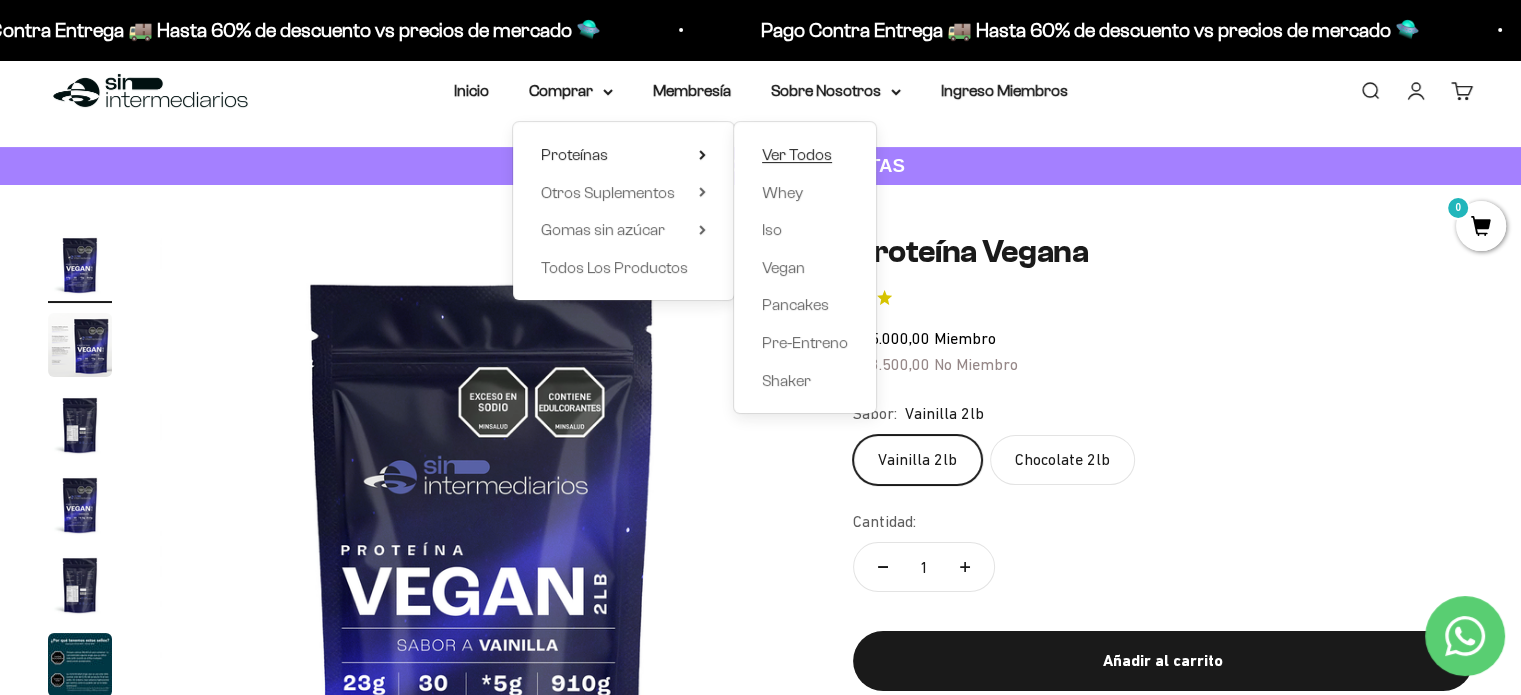 click on "Ver Todos" at bounding box center (797, 154) 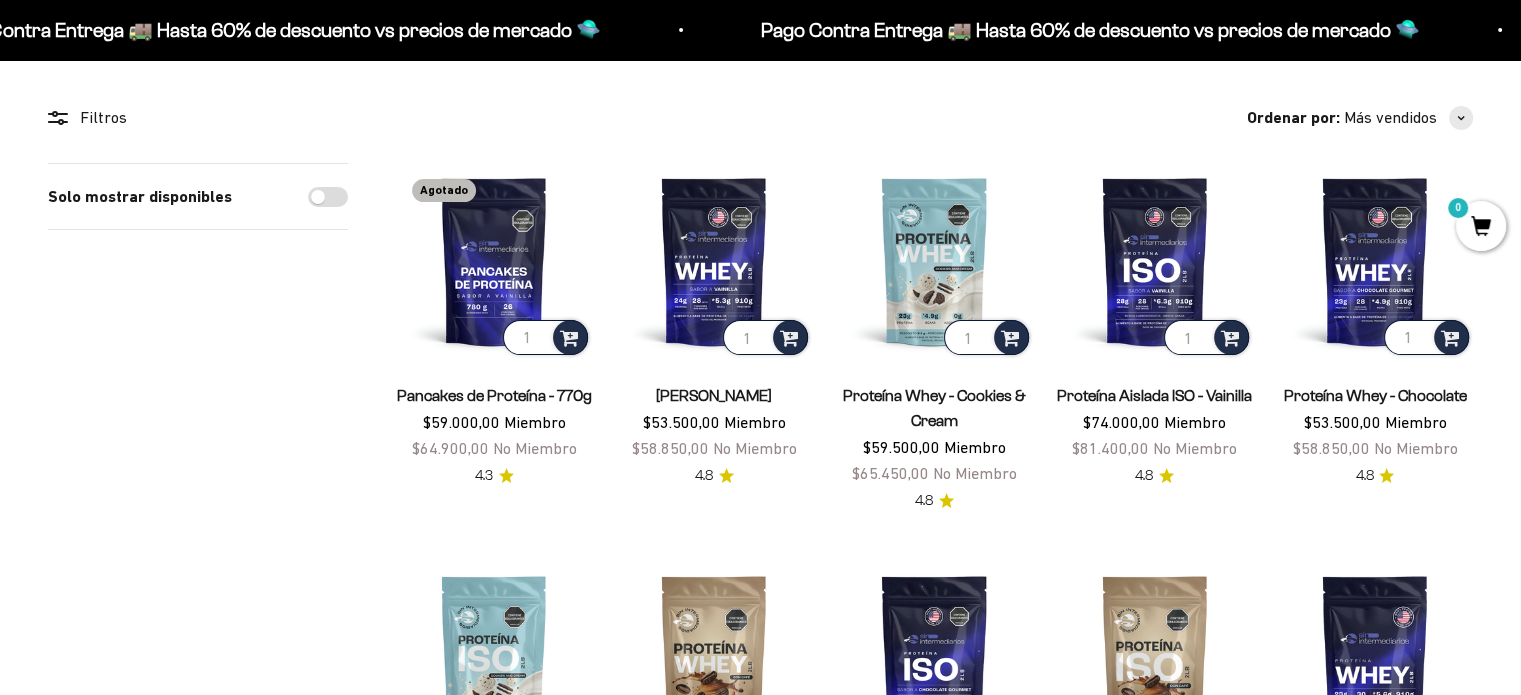 scroll, scrollTop: 155, scrollLeft: 0, axis: vertical 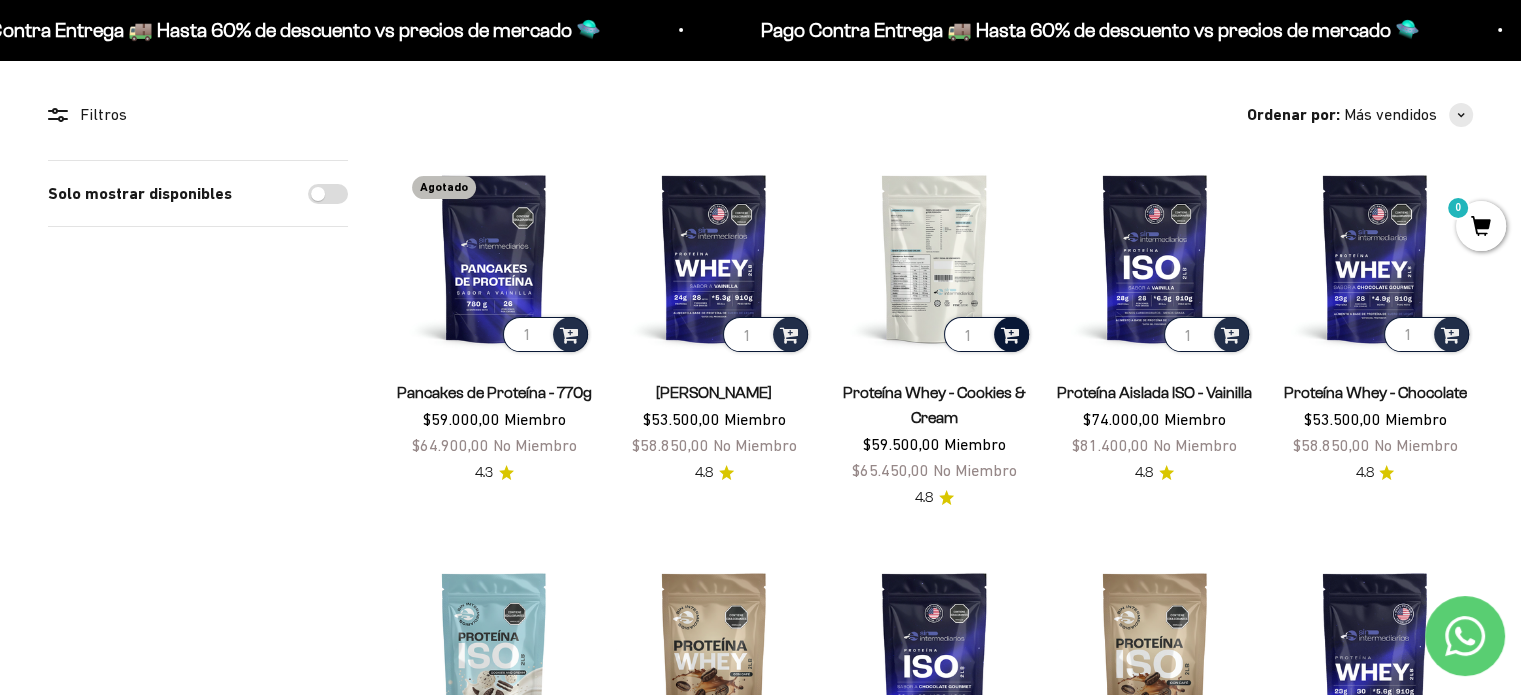click at bounding box center [1010, 333] 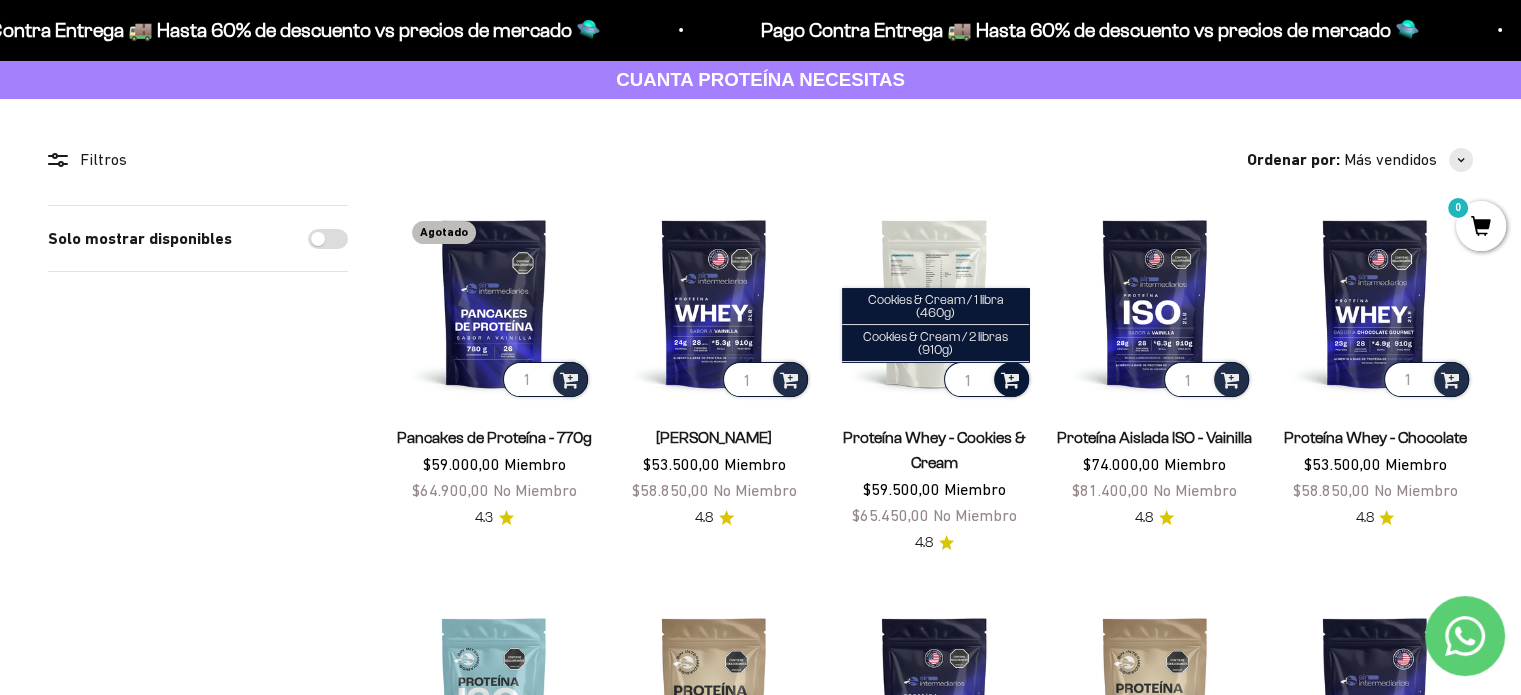 scroll, scrollTop: 111, scrollLeft: 0, axis: vertical 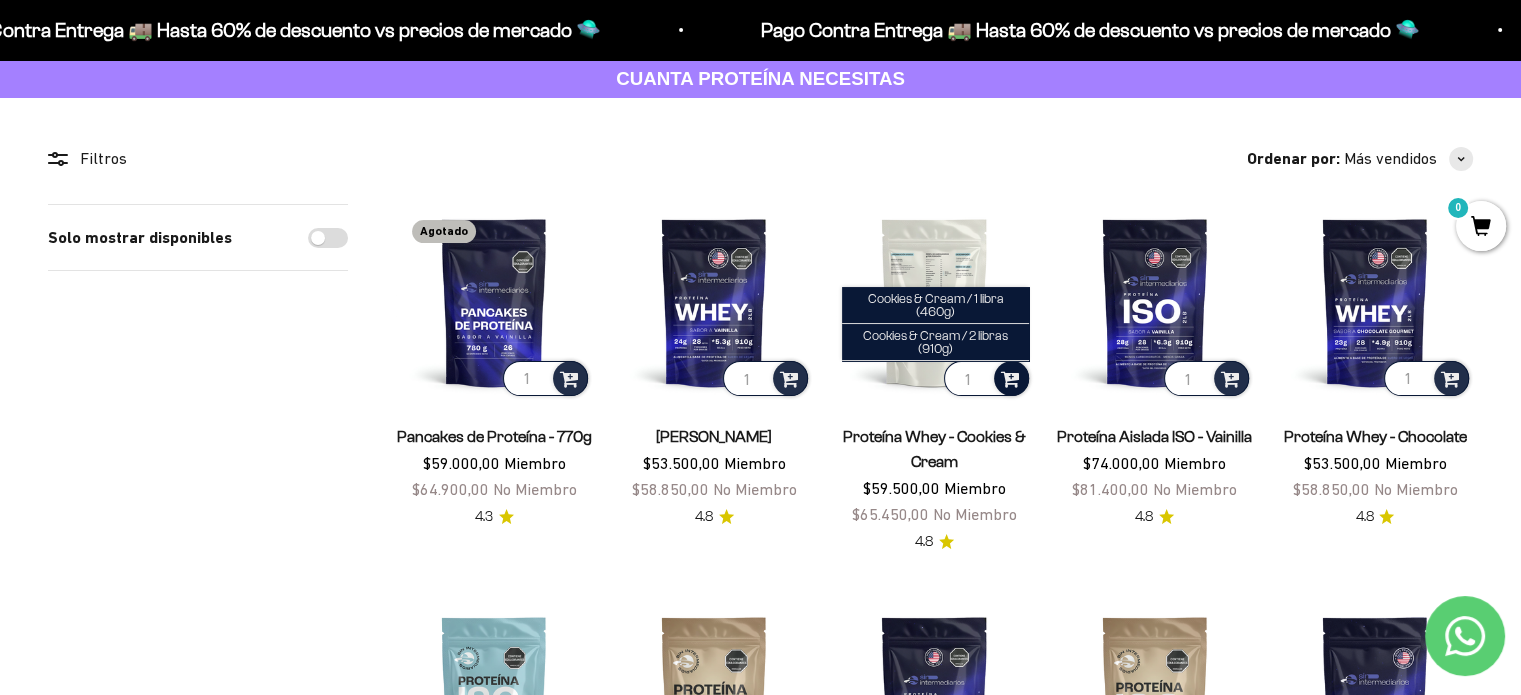 click at bounding box center (1010, 377) 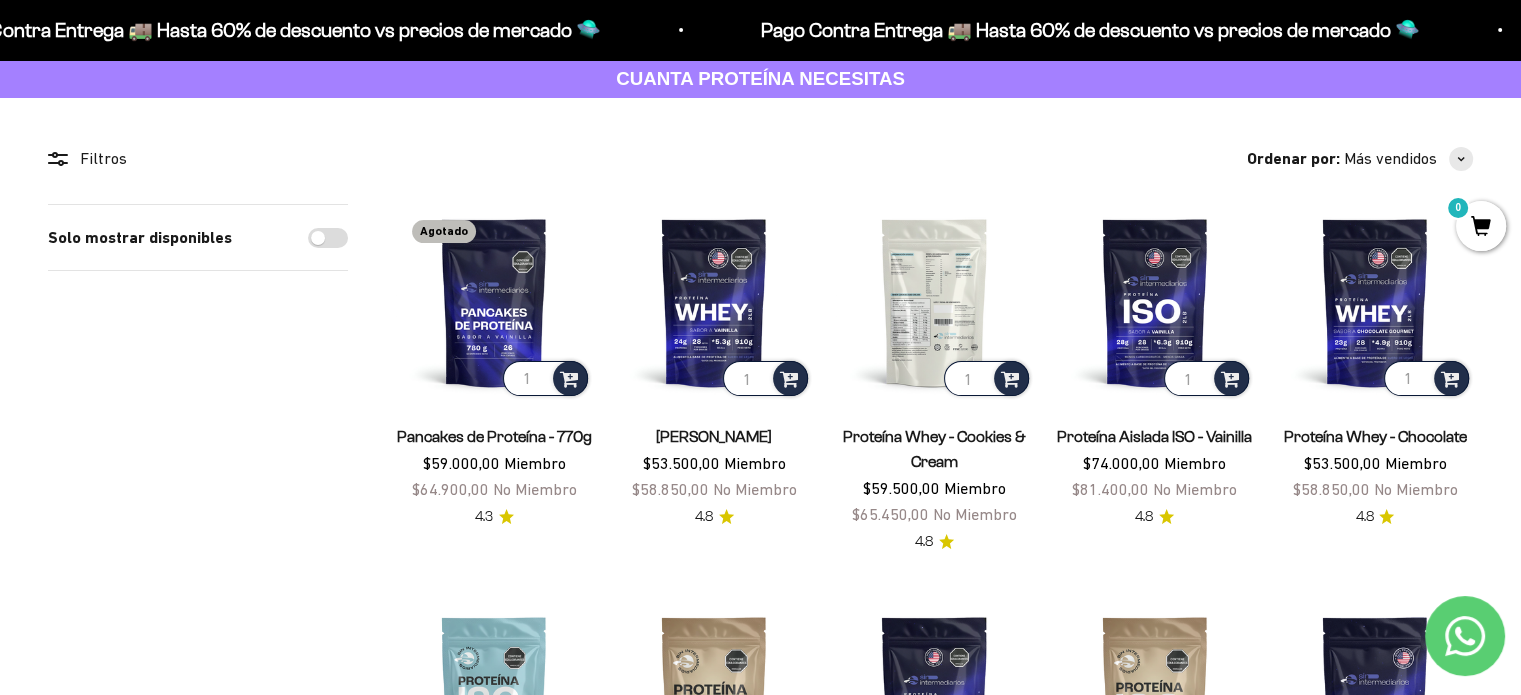 click on "1" at bounding box center [986, 378] 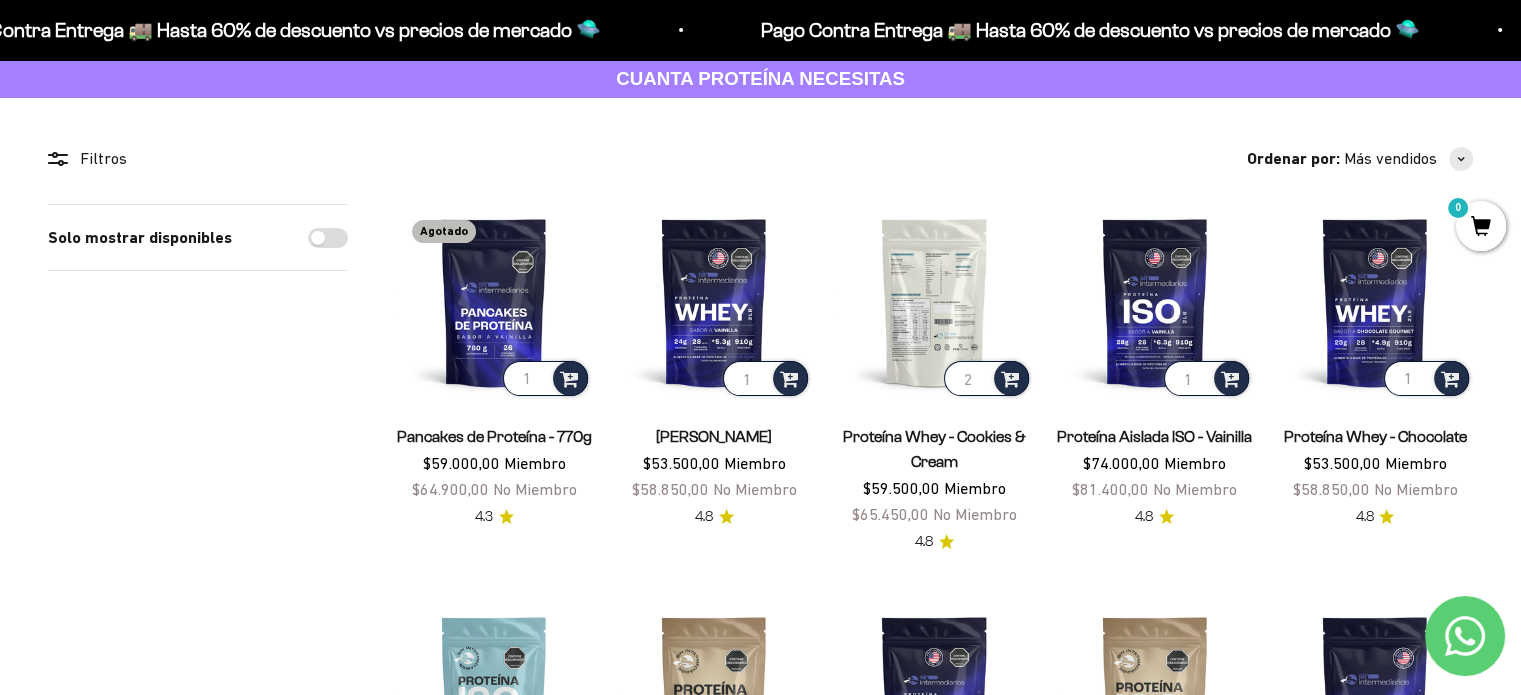 click on "2" at bounding box center [986, 378] 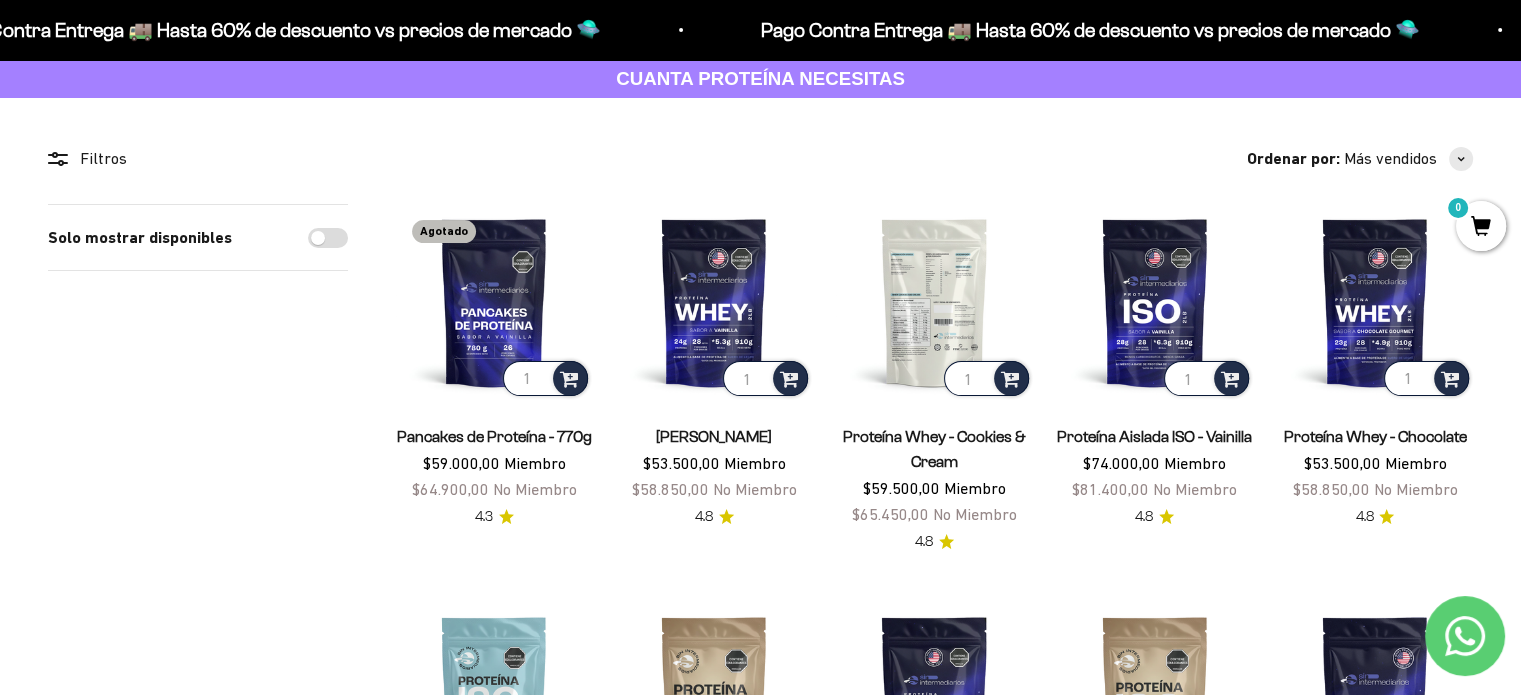 type on "1" 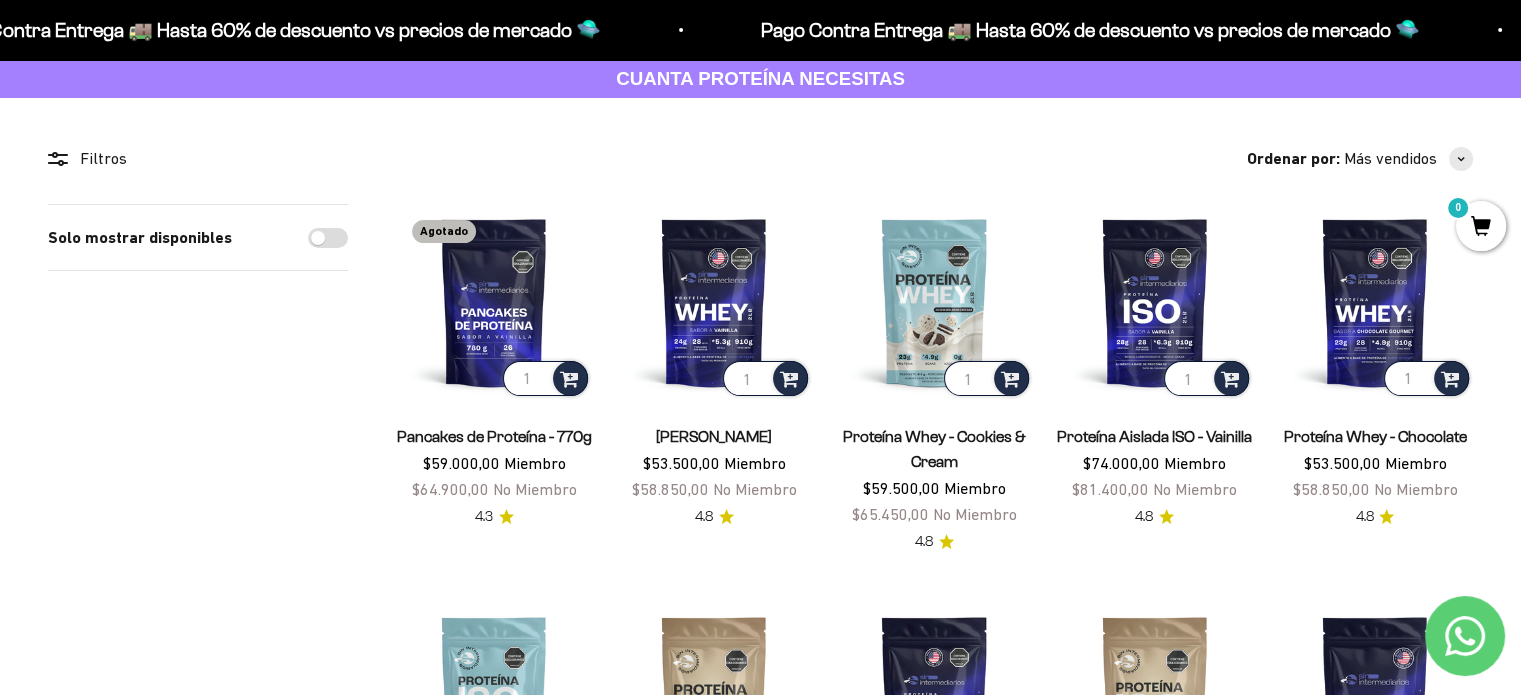 click on "0" at bounding box center [1481, 226] 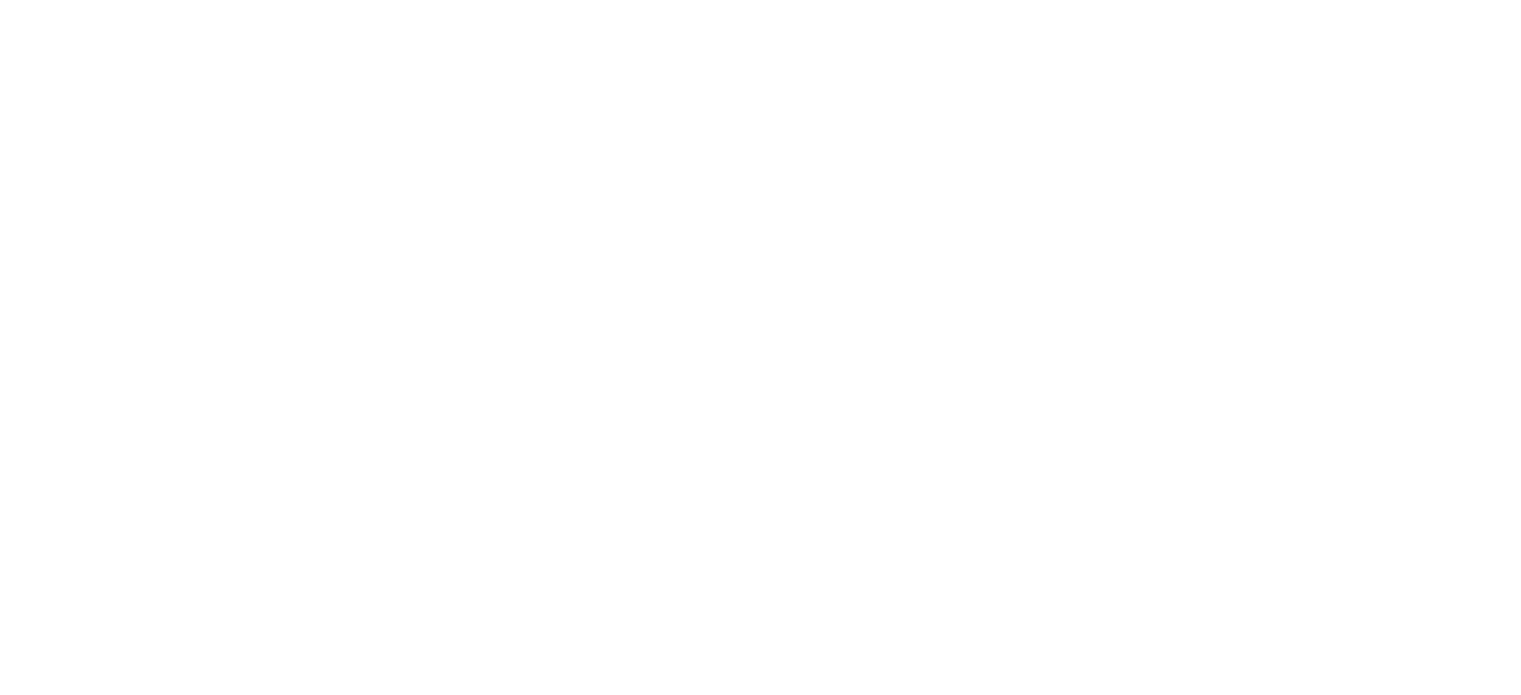 scroll, scrollTop: 0, scrollLeft: 0, axis: both 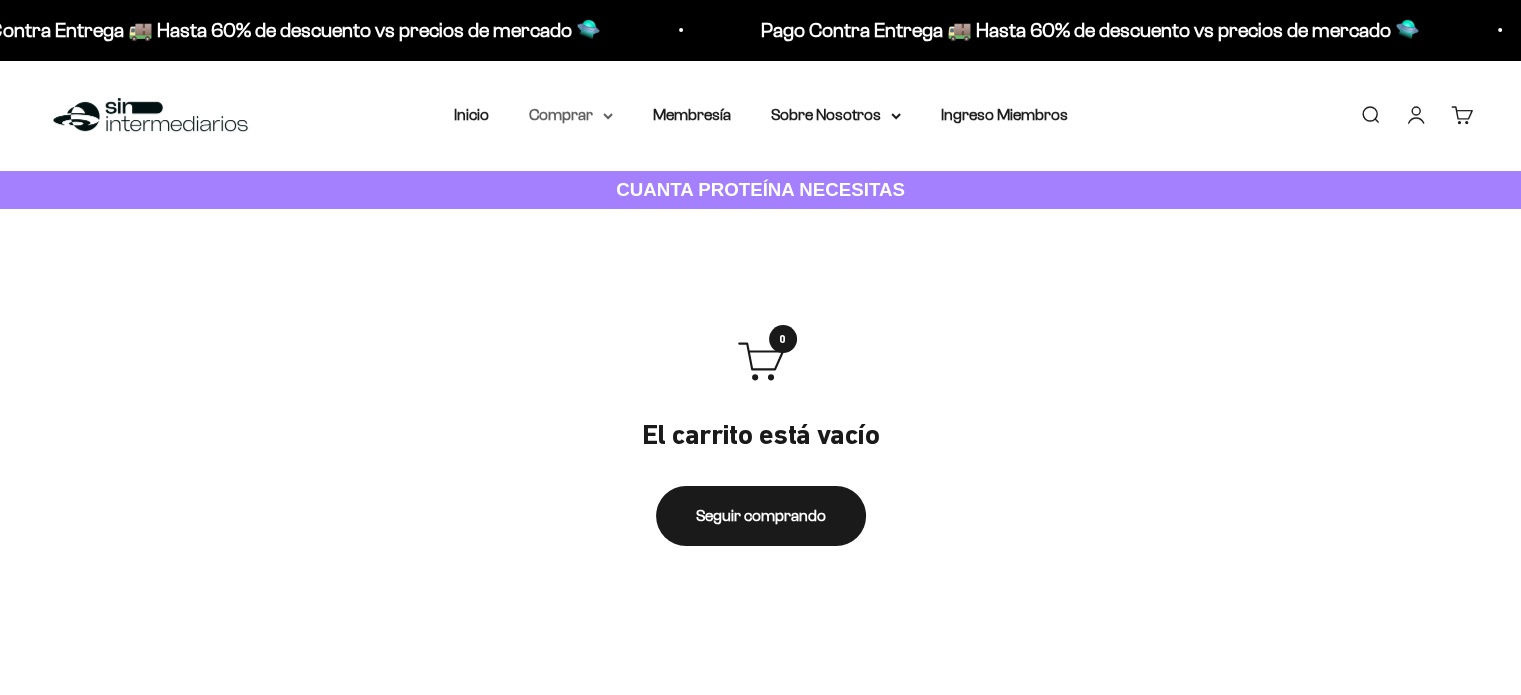 click on "Comprar" at bounding box center [571, 115] 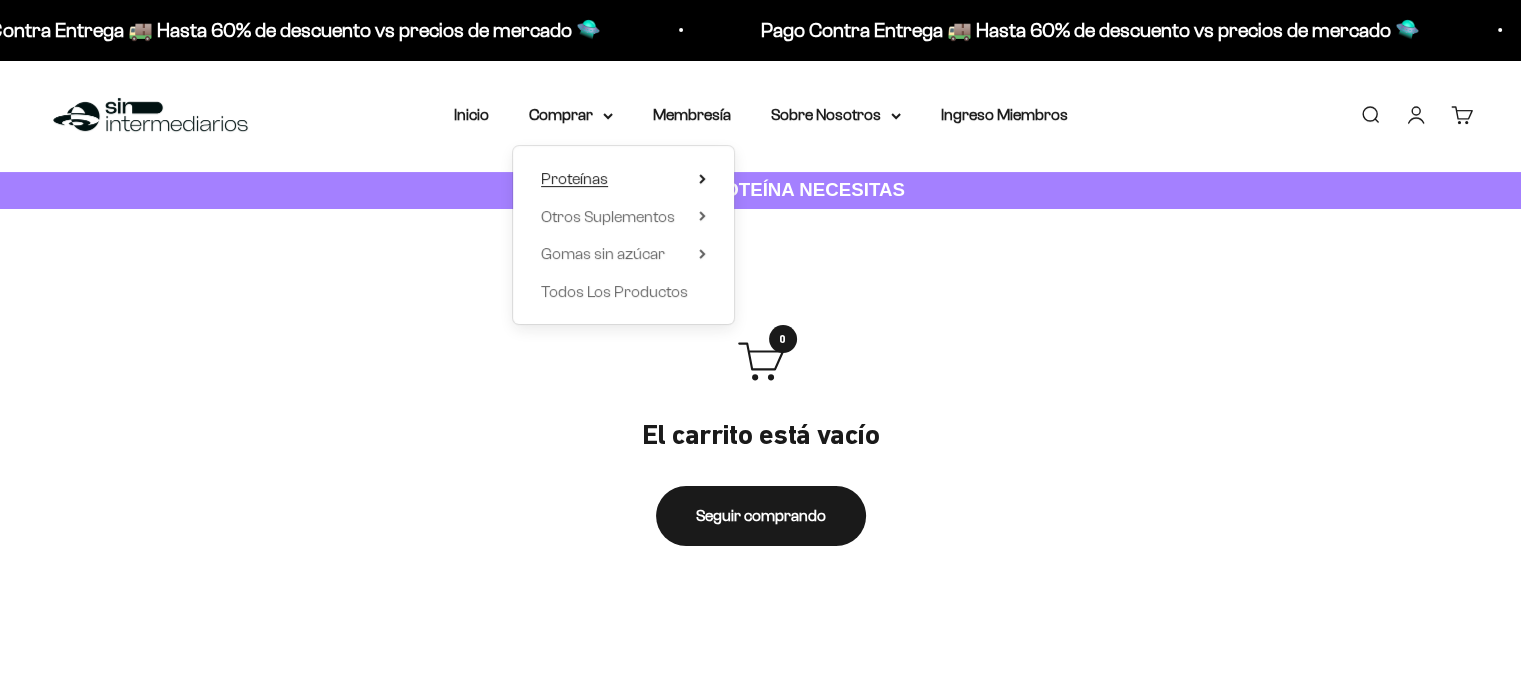 click on "Proteínas" at bounding box center [623, 179] 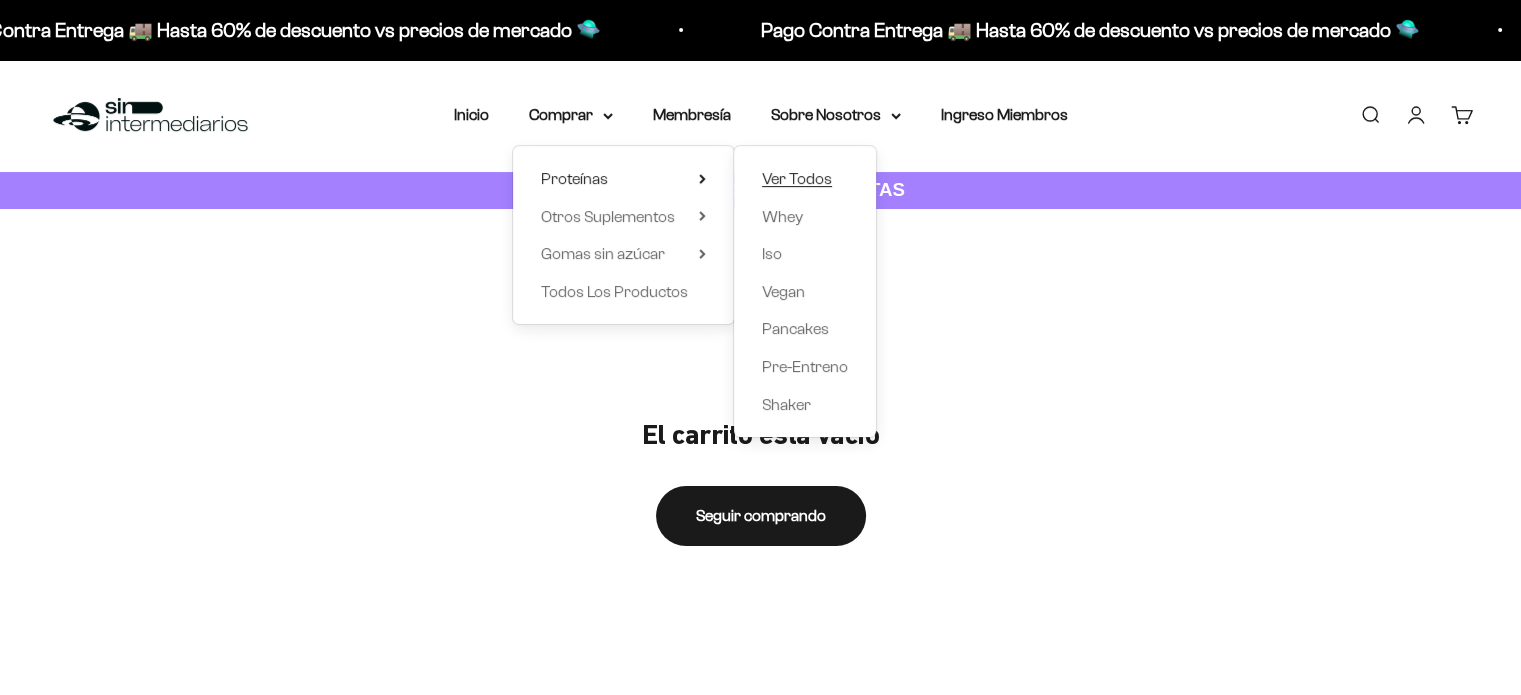 click on "Ver Todos" at bounding box center (797, 178) 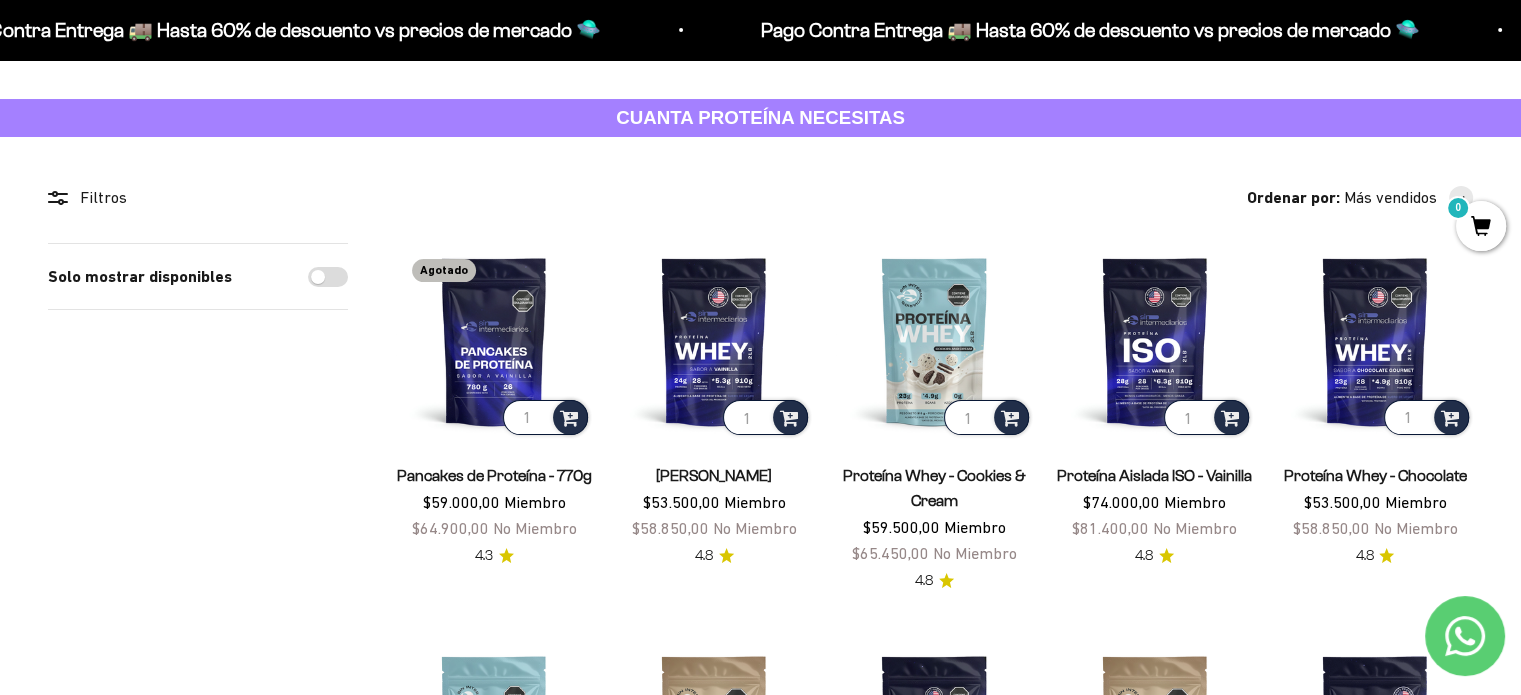 scroll, scrollTop: 0, scrollLeft: 0, axis: both 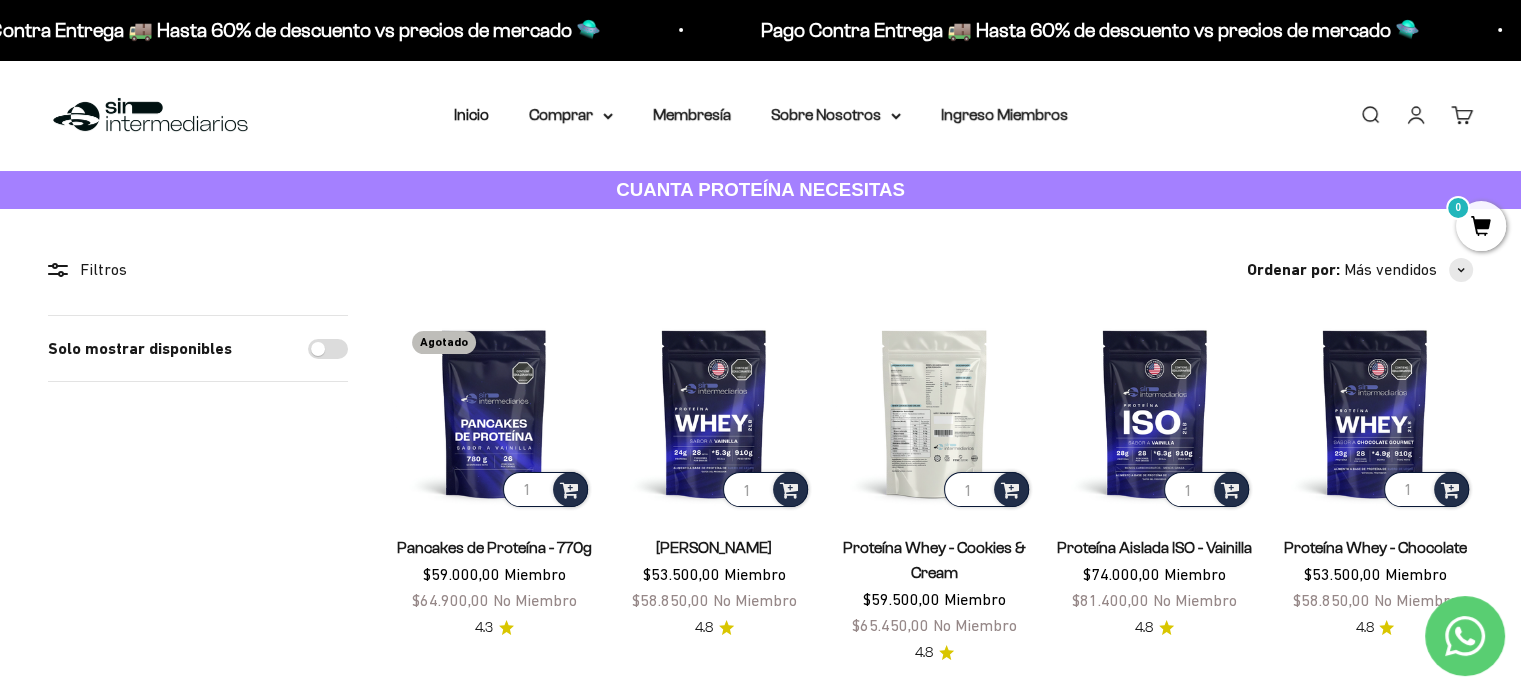 click at bounding box center [934, 413] 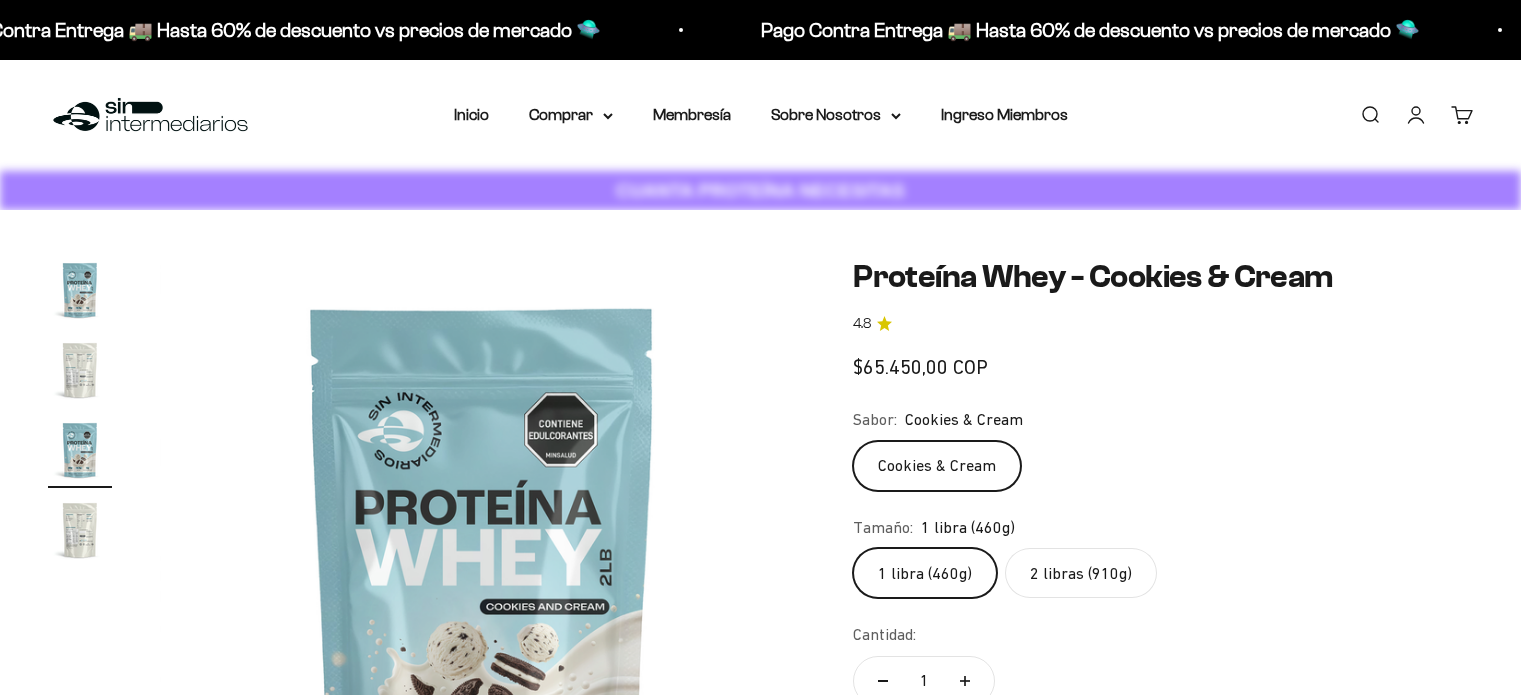 scroll, scrollTop: 0, scrollLeft: 0, axis: both 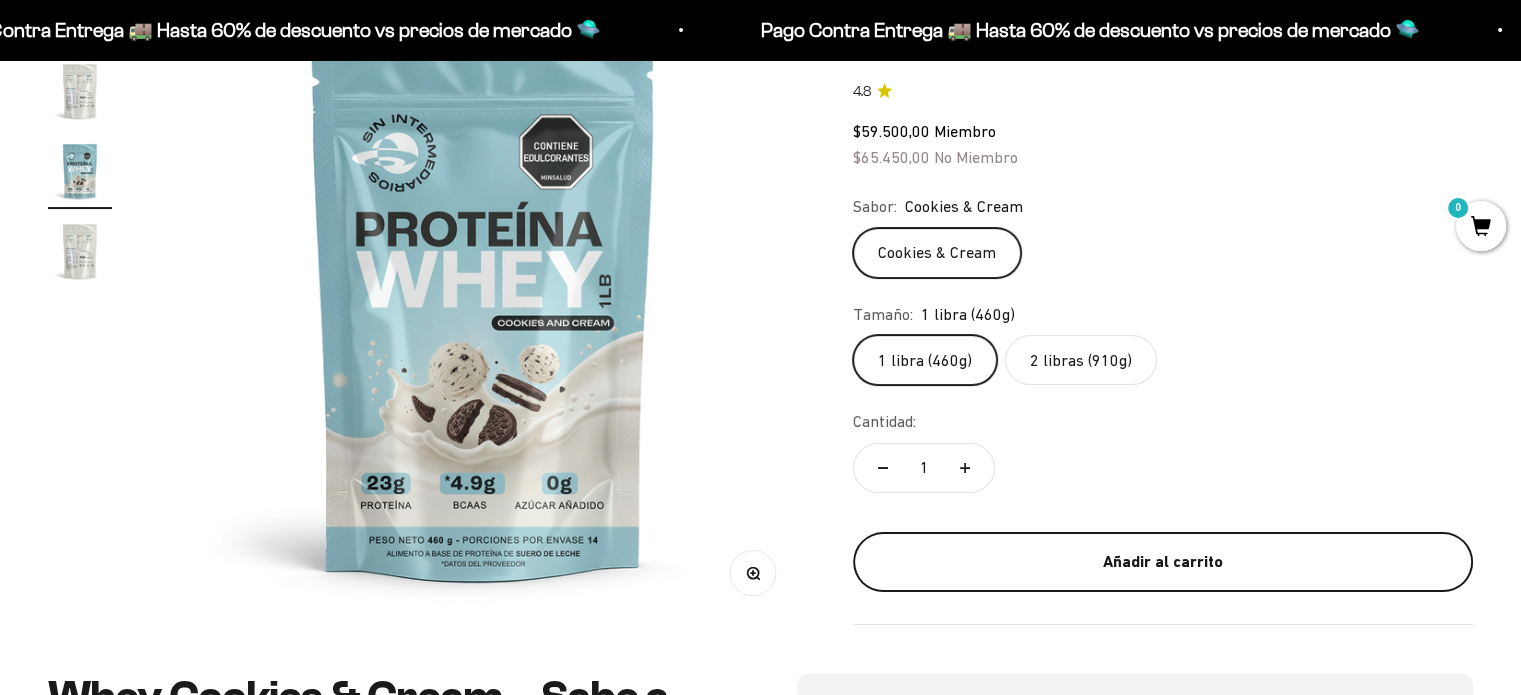 click on "Añadir al carrito" at bounding box center (1163, 562) 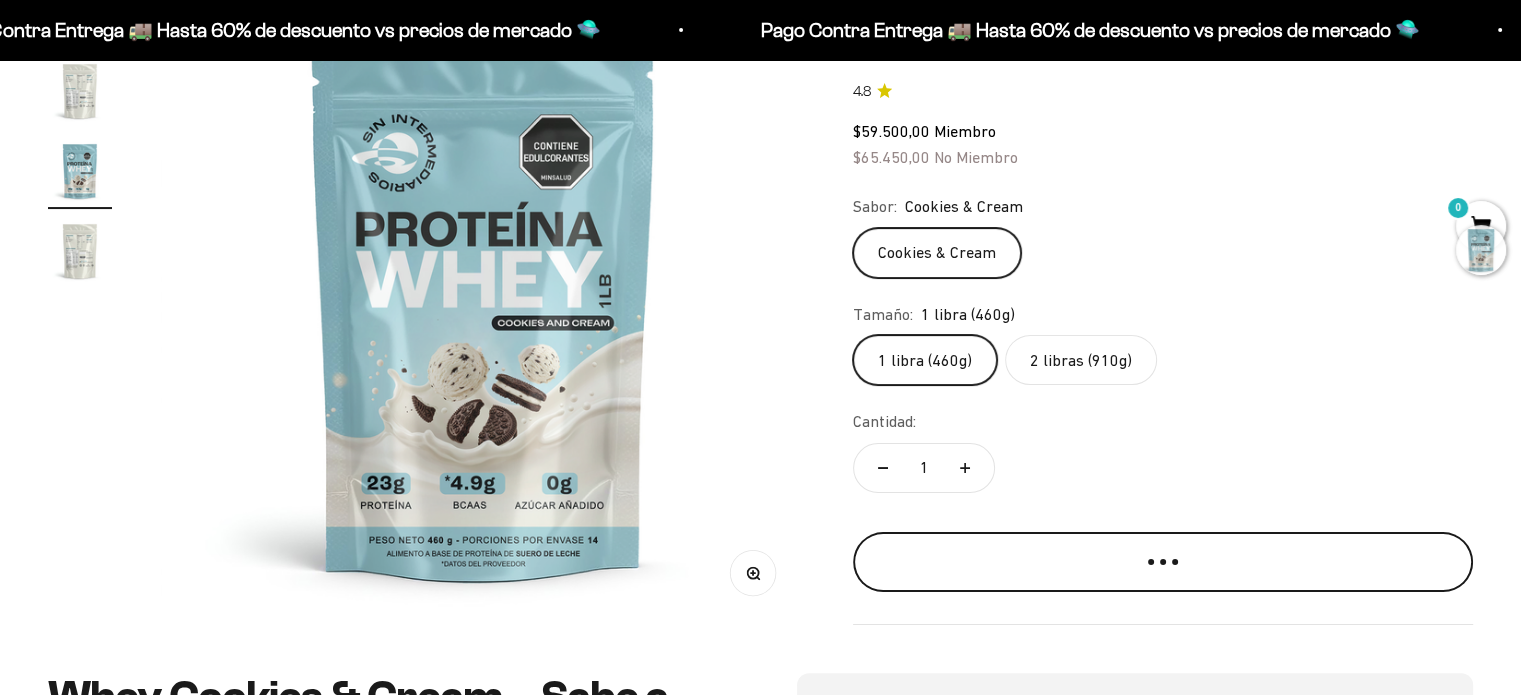scroll, scrollTop: 0, scrollLeft: 0, axis: both 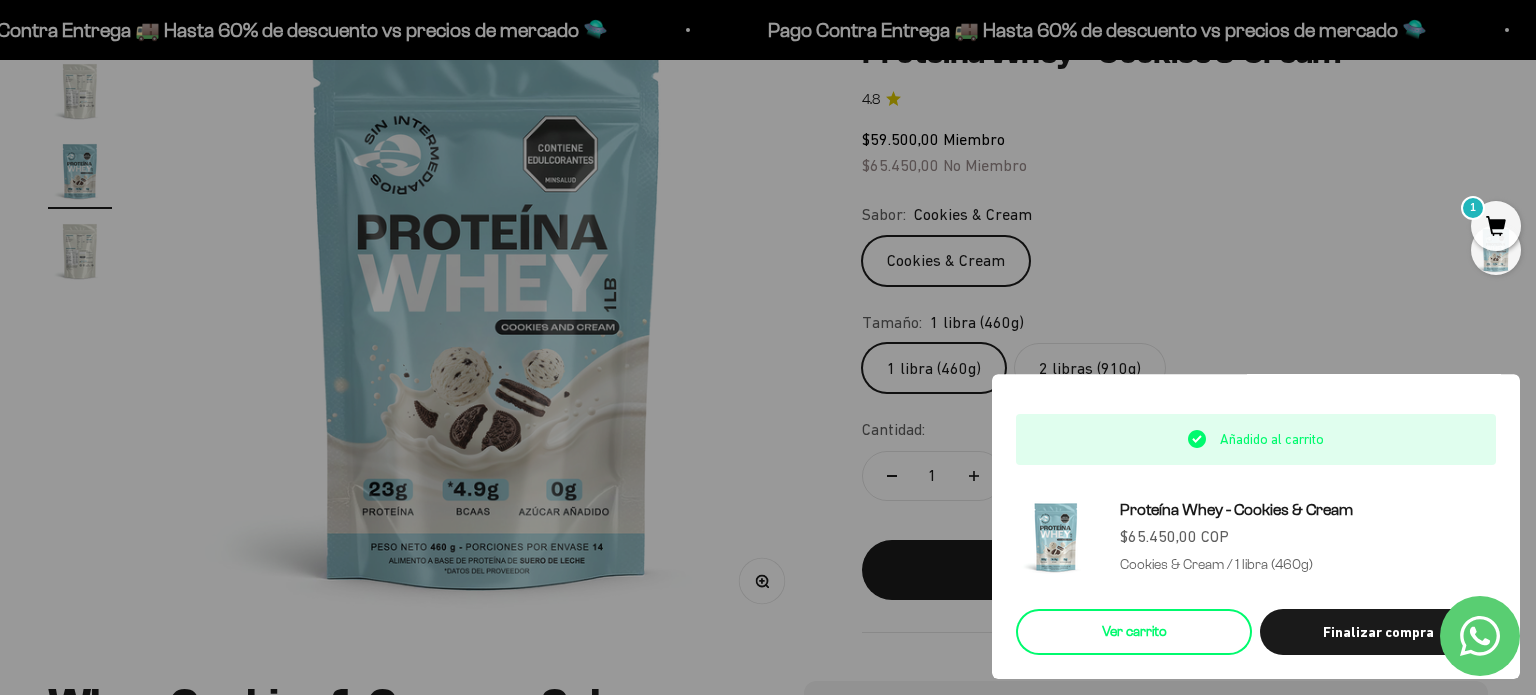 click on "Ver carrito" at bounding box center [1134, 632] 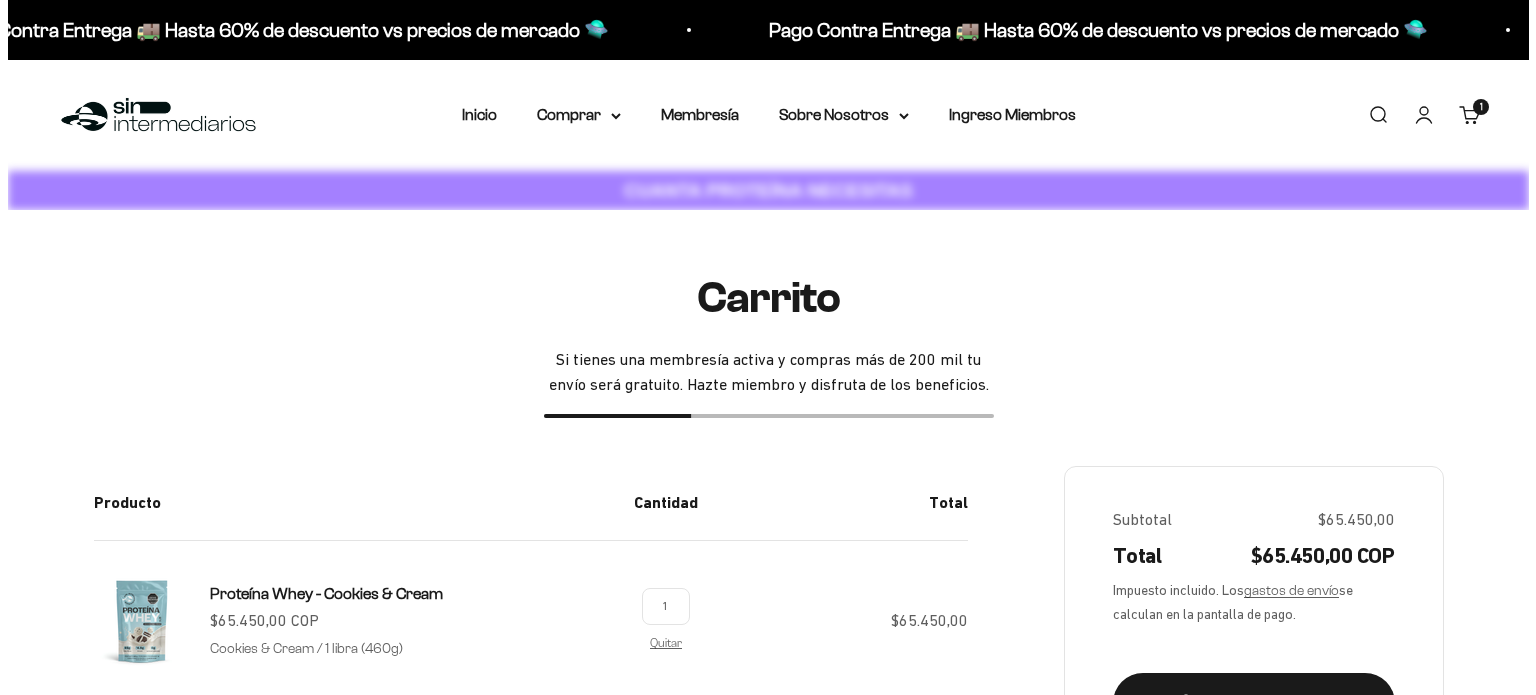 scroll, scrollTop: 0, scrollLeft: 0, axis: both 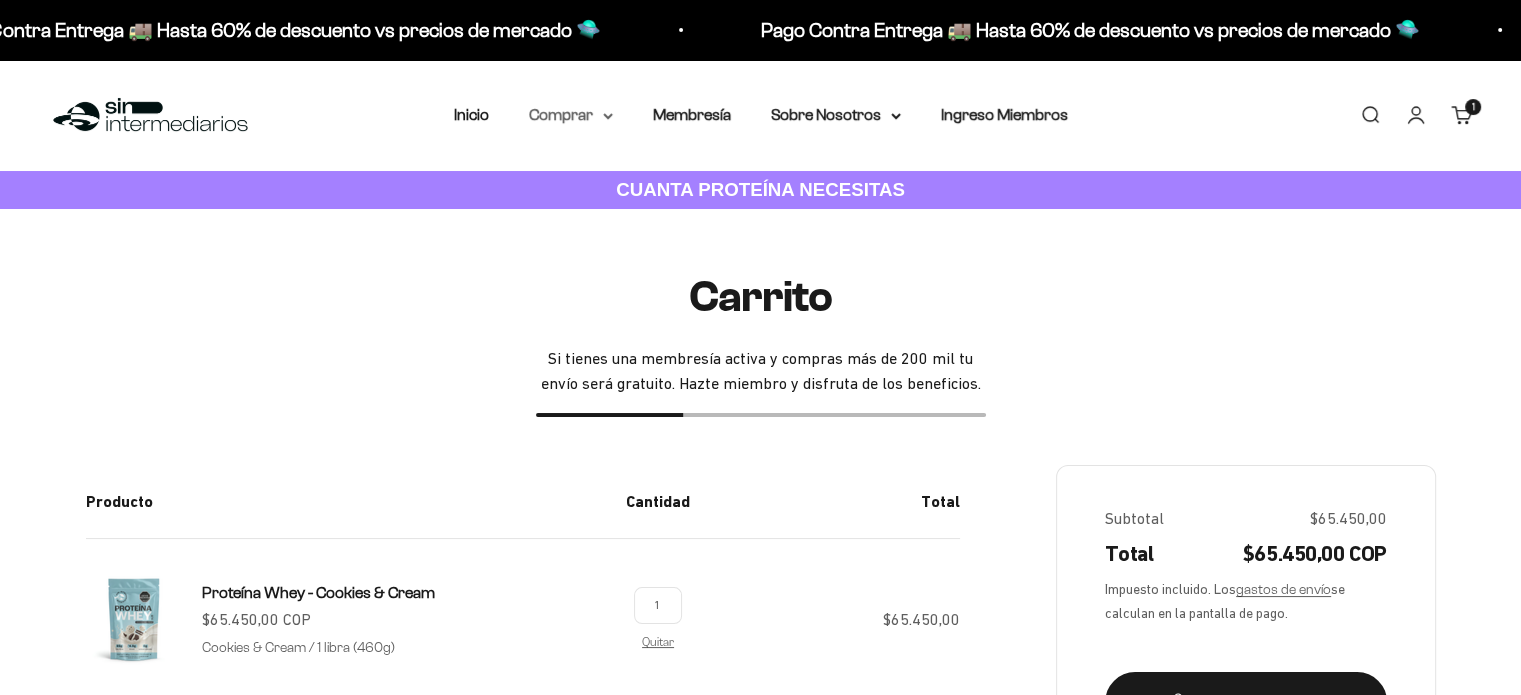 click on "Comprar" at bounding box center [571, 115] 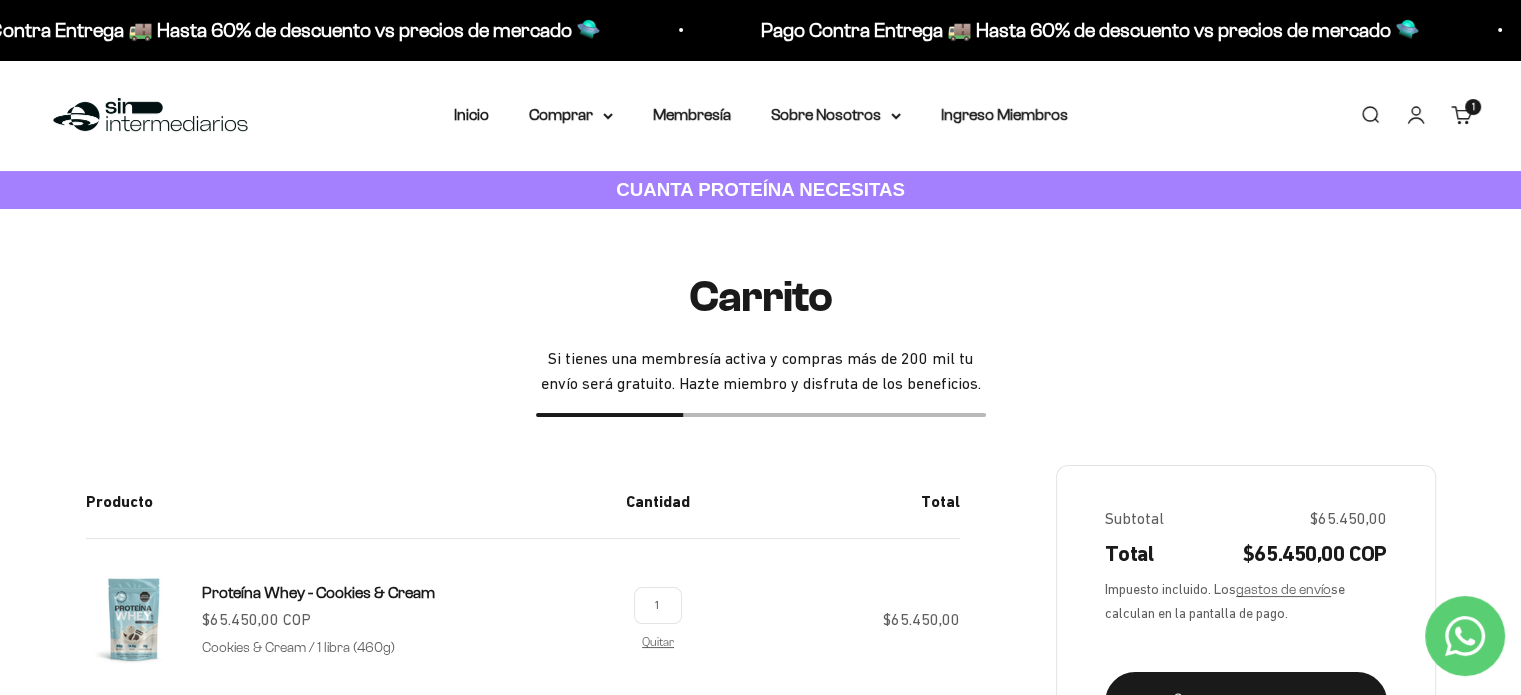 click on "Buscar" at bounding box center [1370, 115] 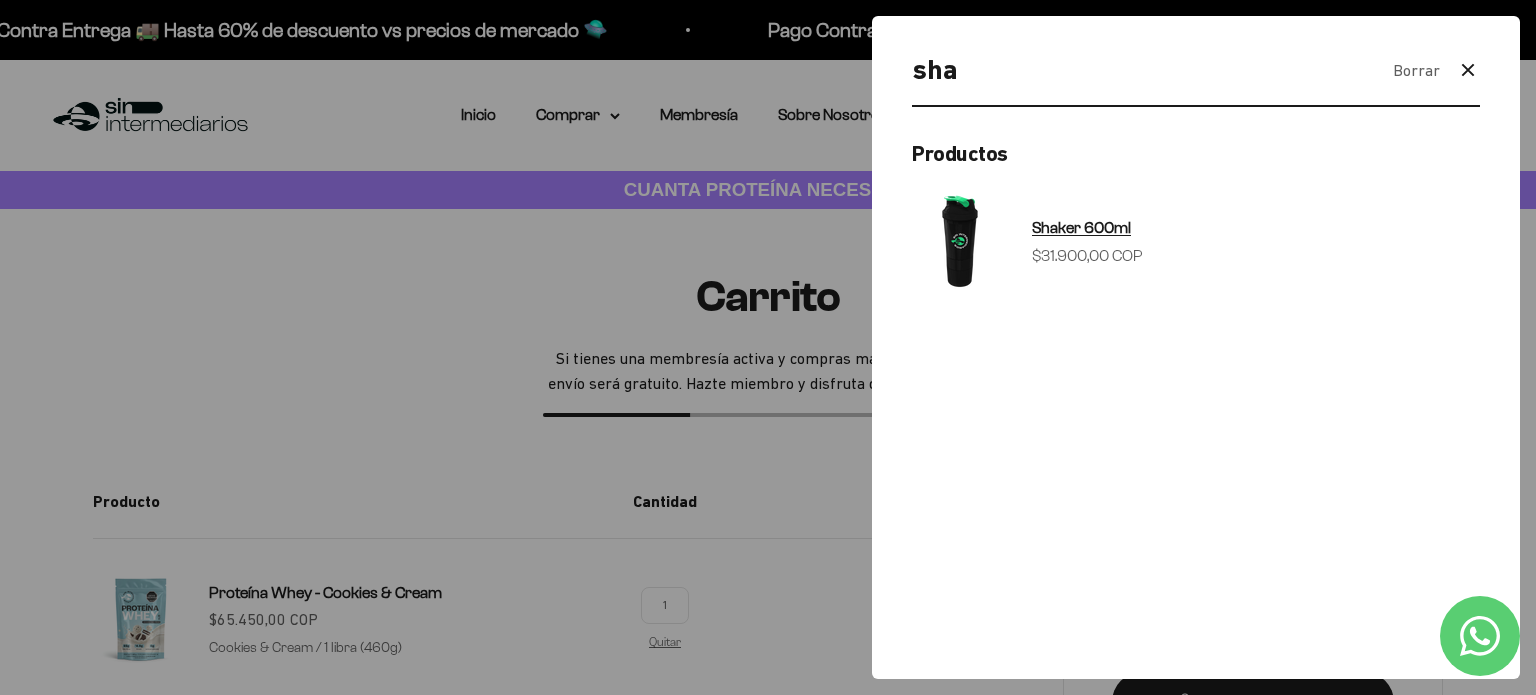 type on "sha" 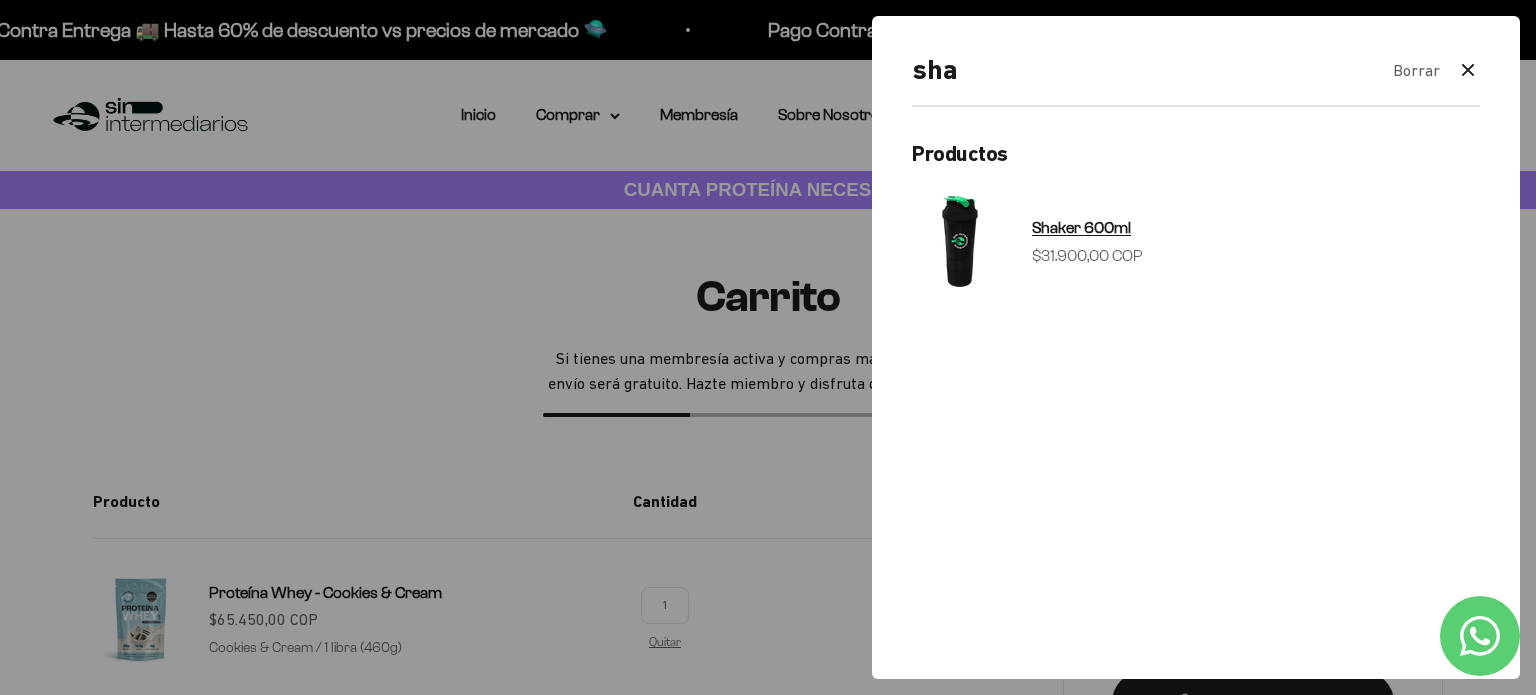 click on "Precio de oferta $31.900,00 COP" at bounding box center (1087, 256) 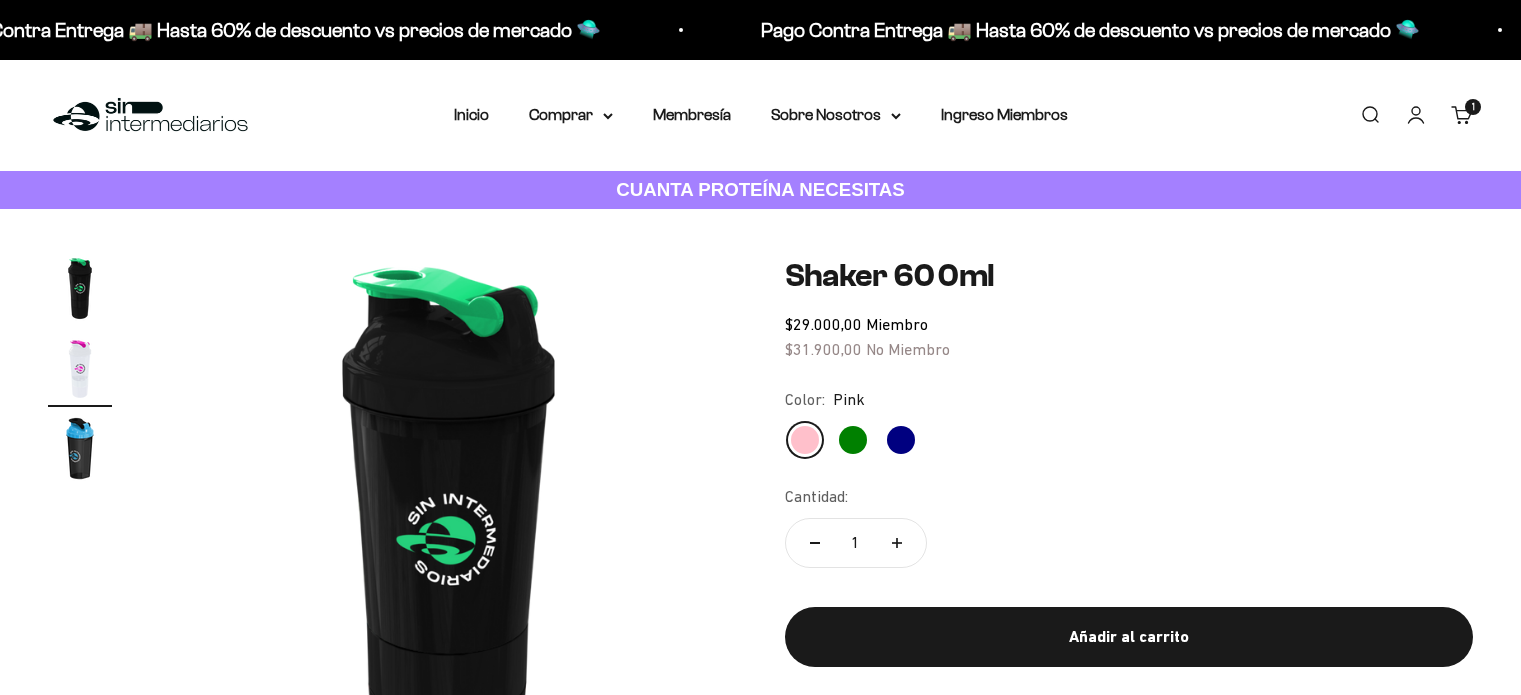 scroll, scrollTop: 0, scrollLeft: 0, axis: both 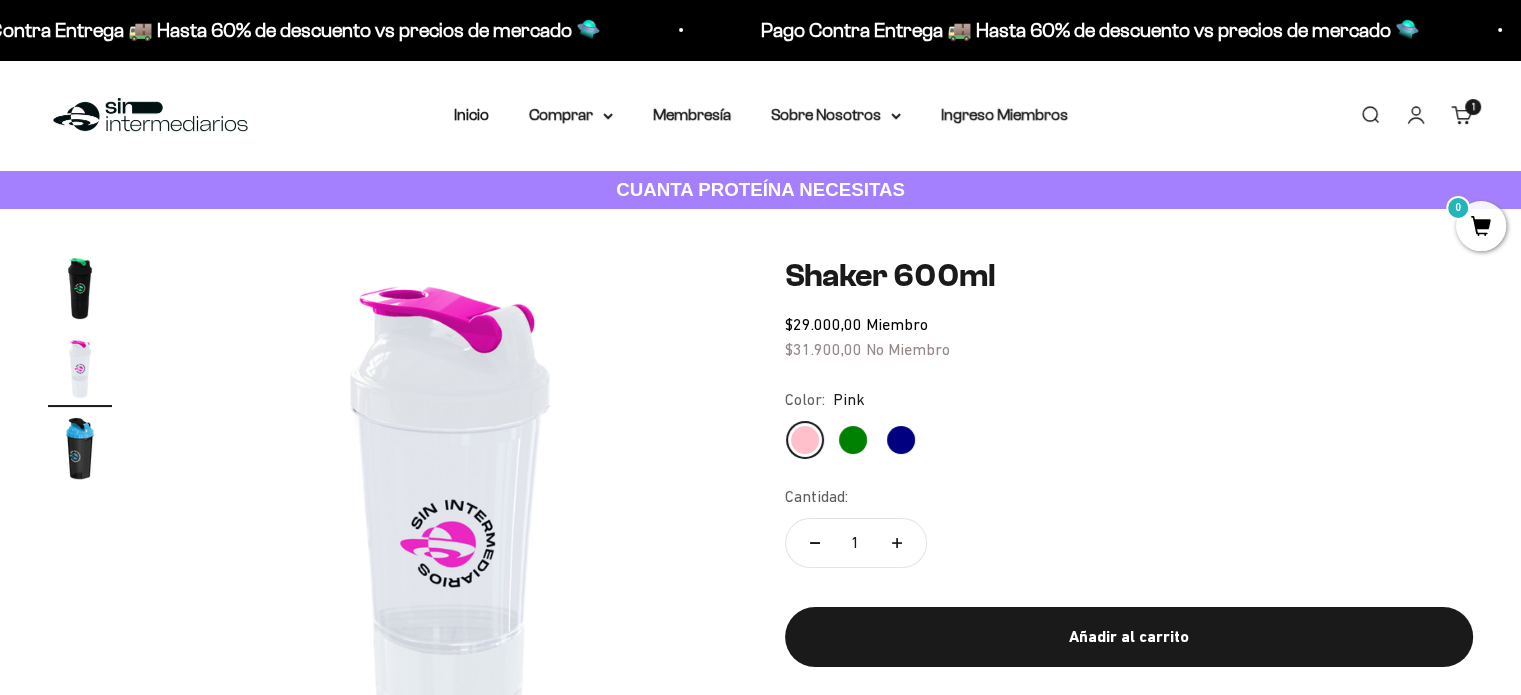 click on "Green" 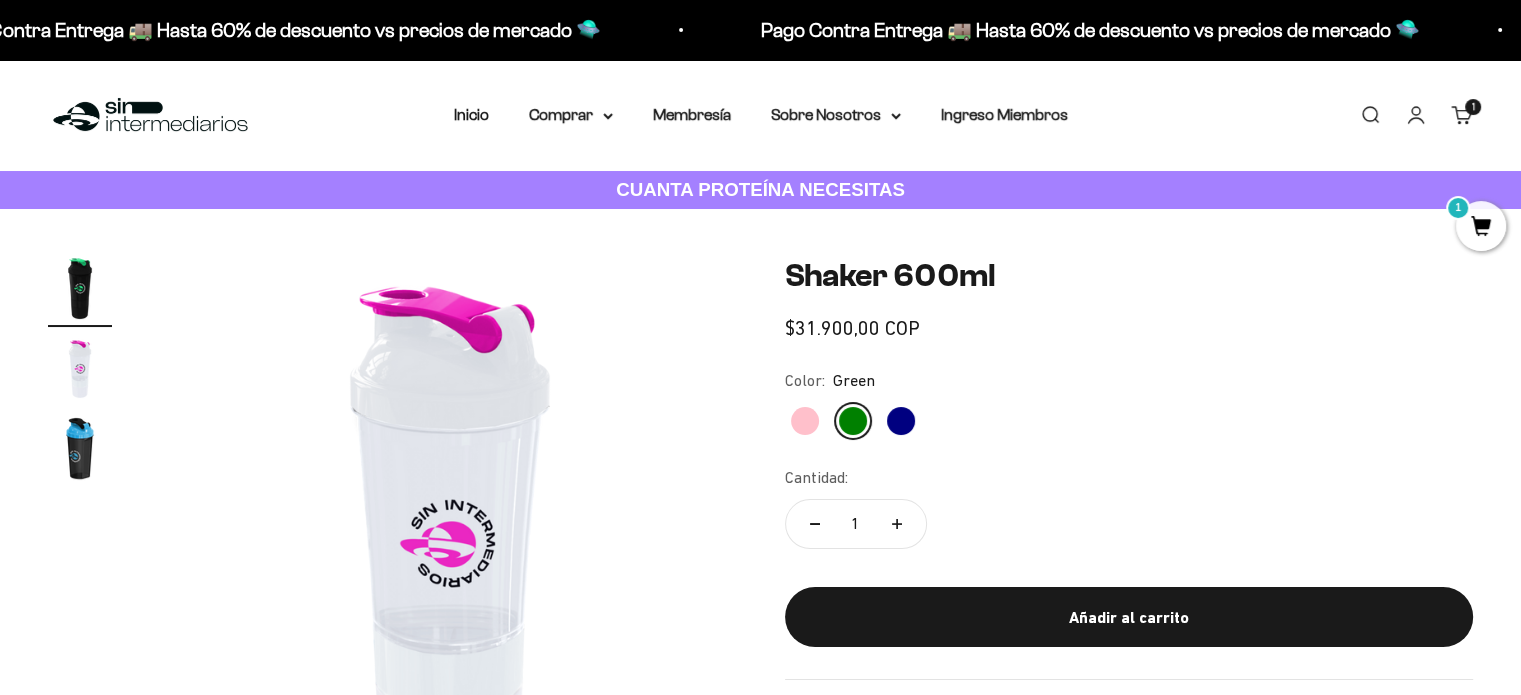 scroll, scrollTop: 0, scrollLeft: 0, axis: both 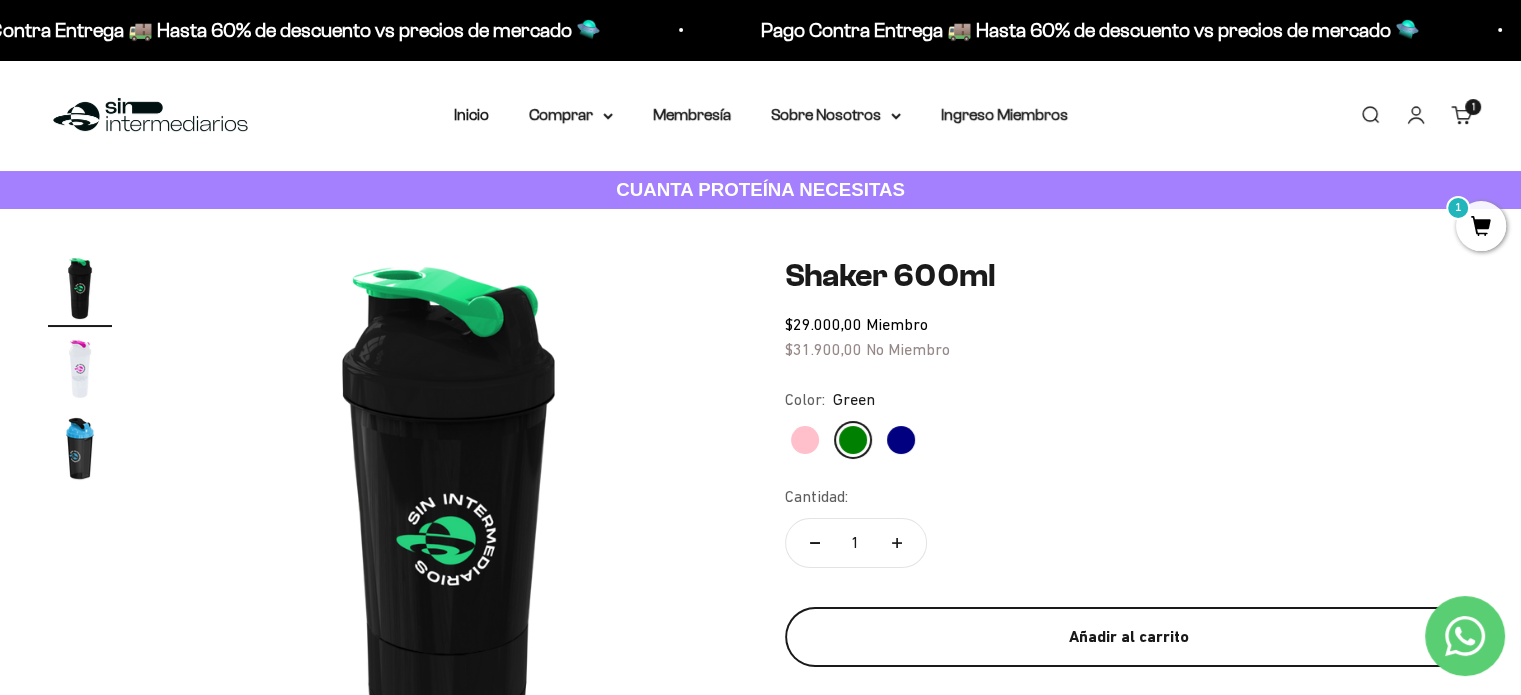 click on "Añadir al carrito" at bounding box center [1129, 637] 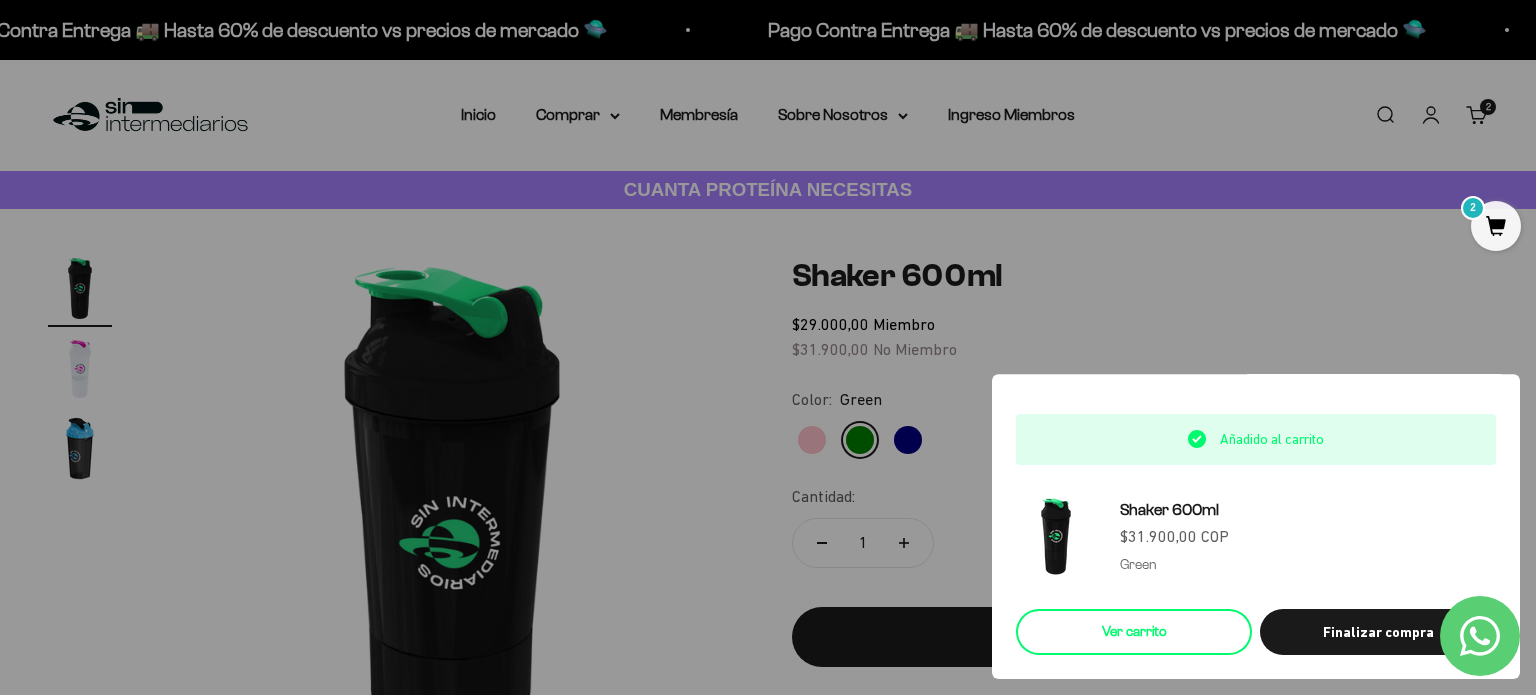 click on "Ver carrito" at bounding box center (1134, 632) 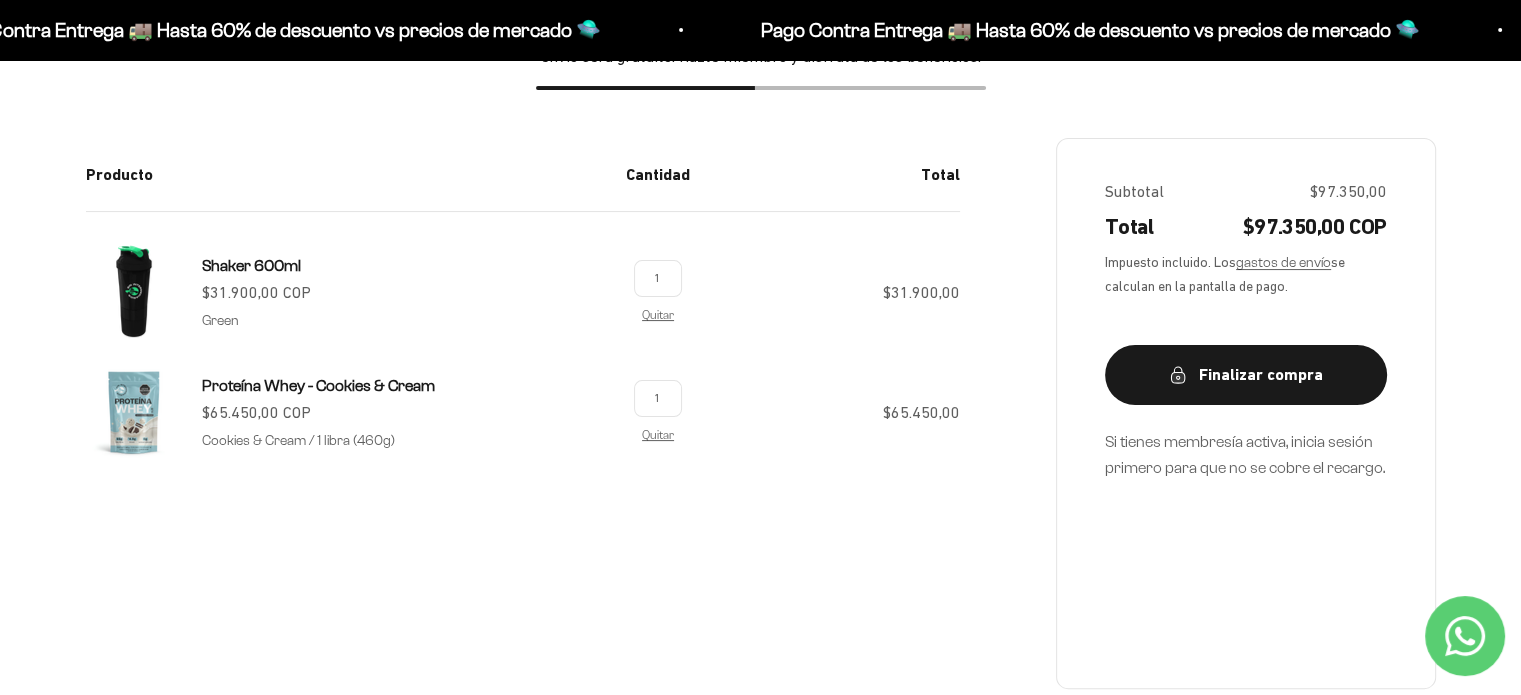 scroll, scrollTop: 328, scrollLeft: 0, axis: vertical 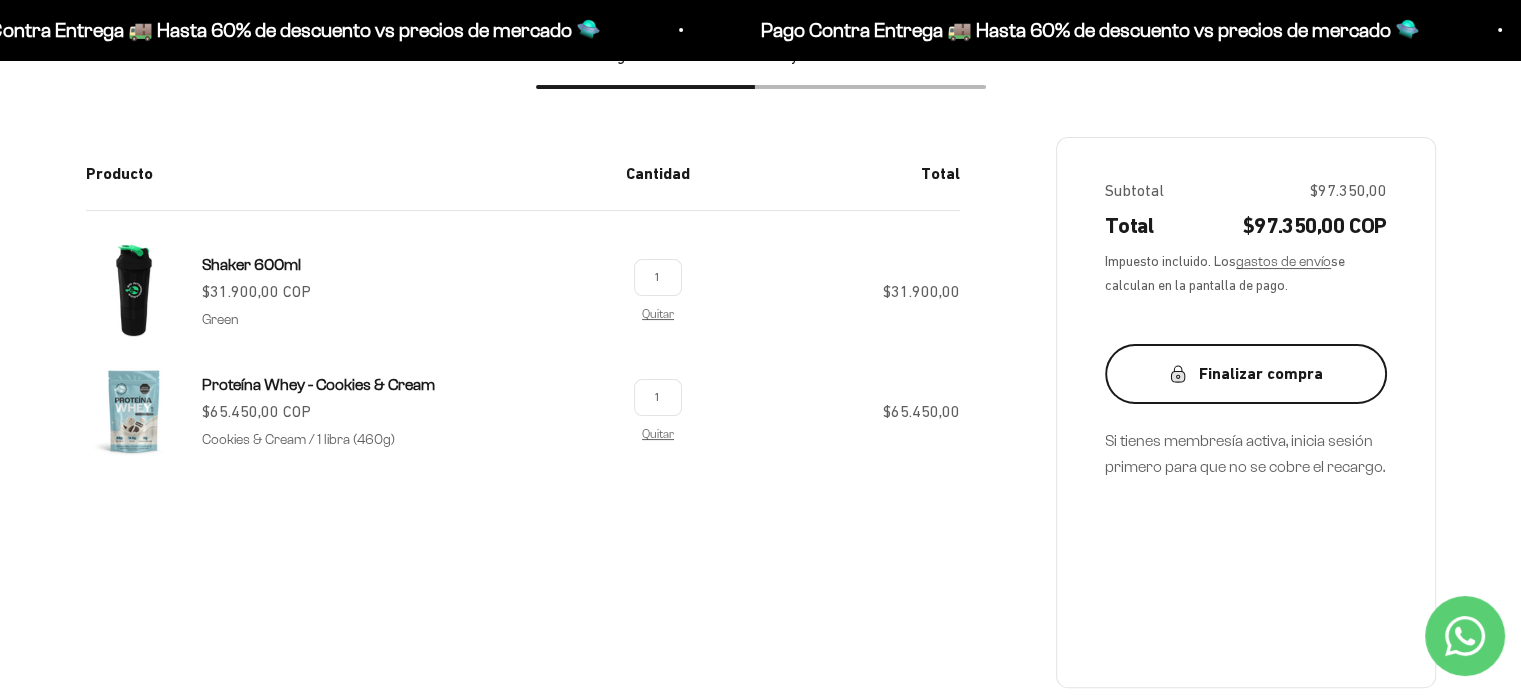 click on "Finalizar compra" at bounding box center (1246, 374) 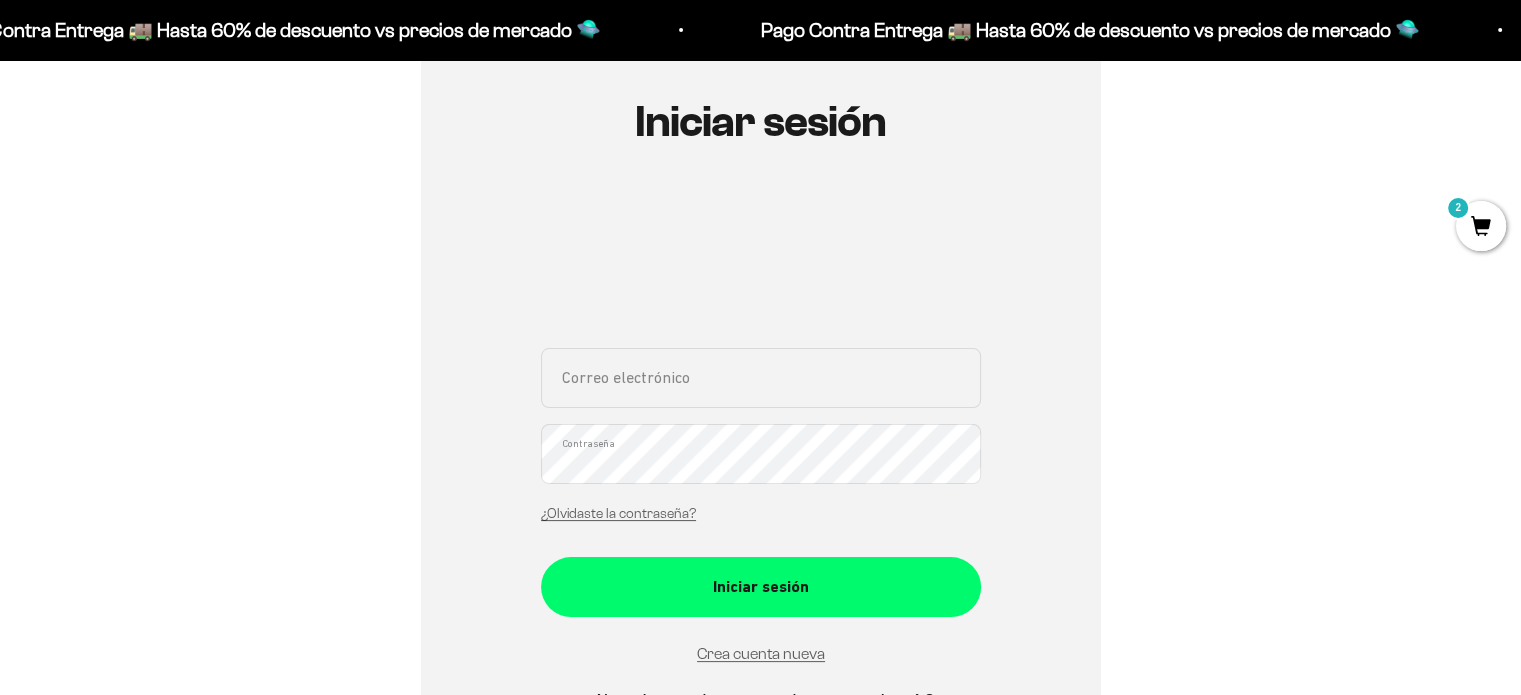 scroll, scrollTop: 198, scrollLeft: 0, axis: vertical 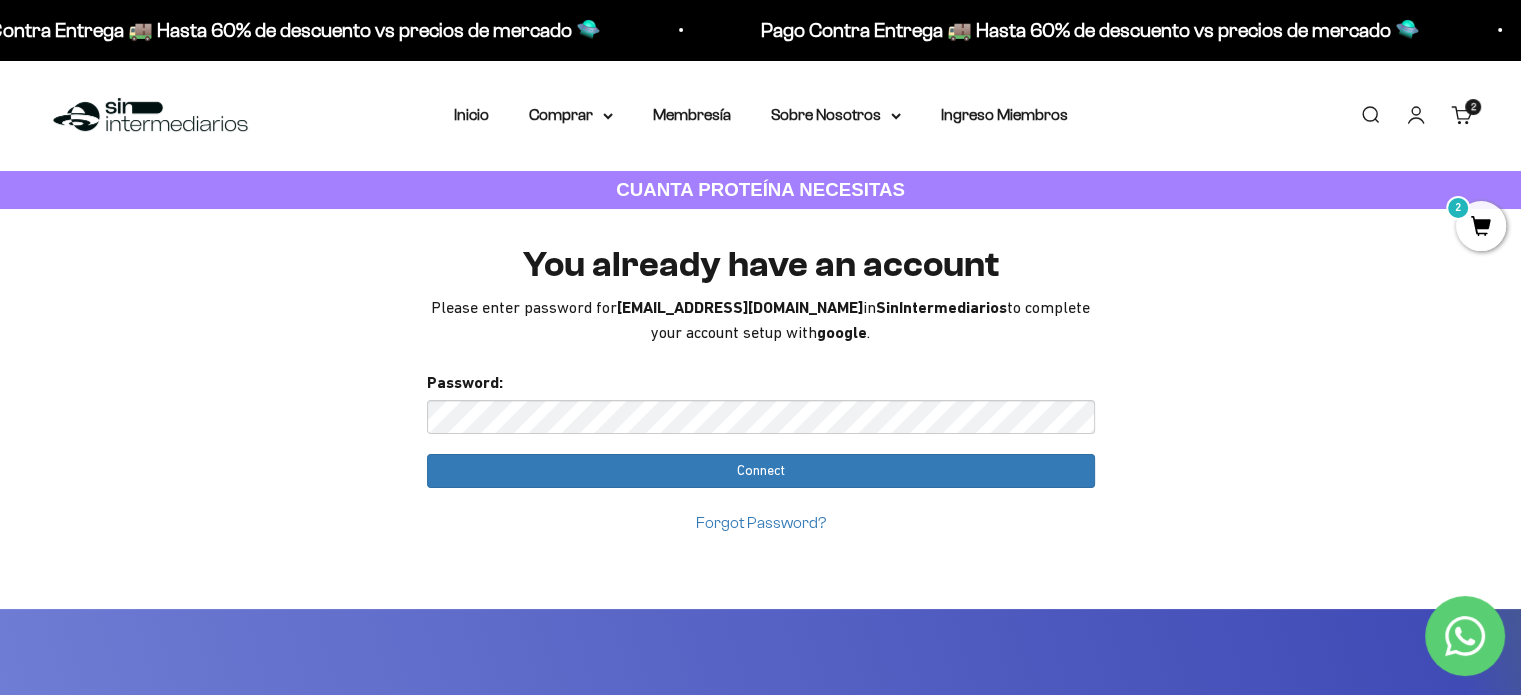 click on "Iniciar sesión" at bounding box center [1416, 115] 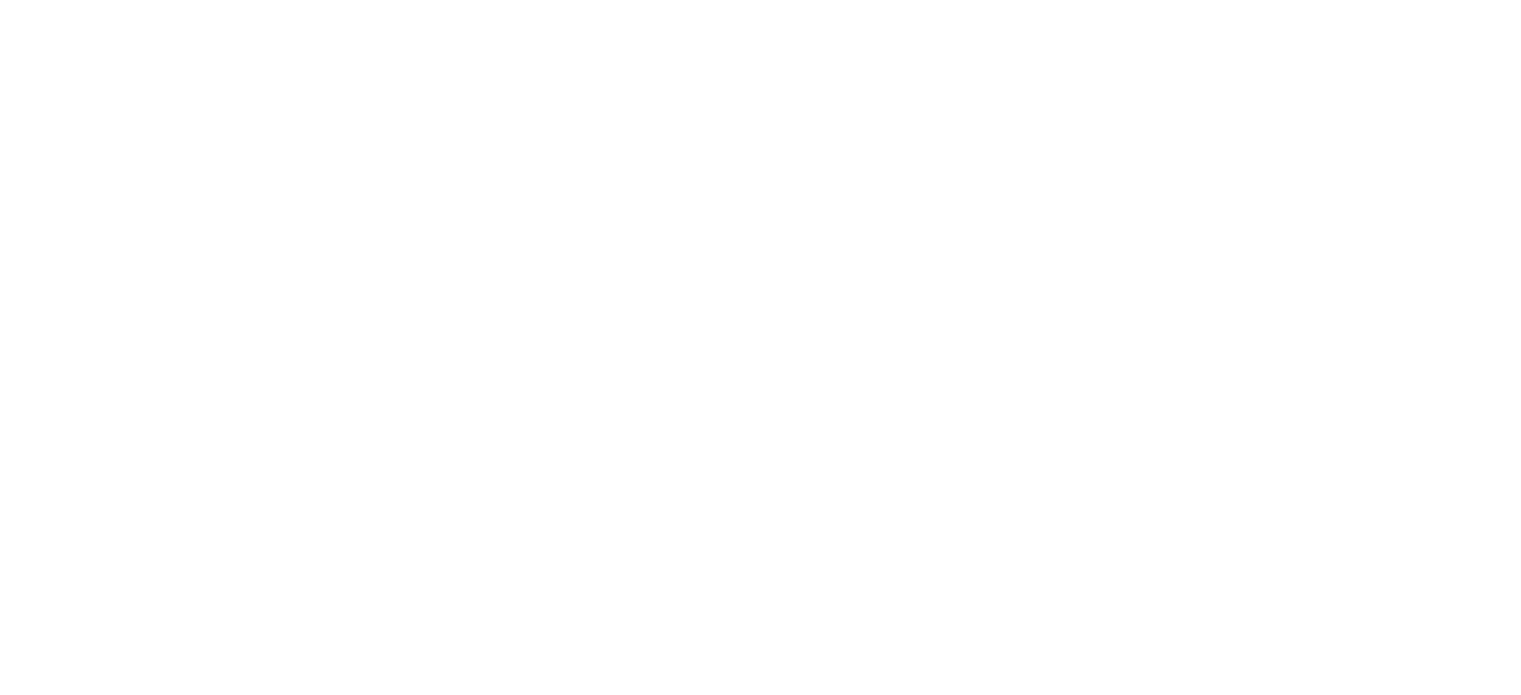 scroll, scrollTop: 0, scrollLeft: 0, axis: both 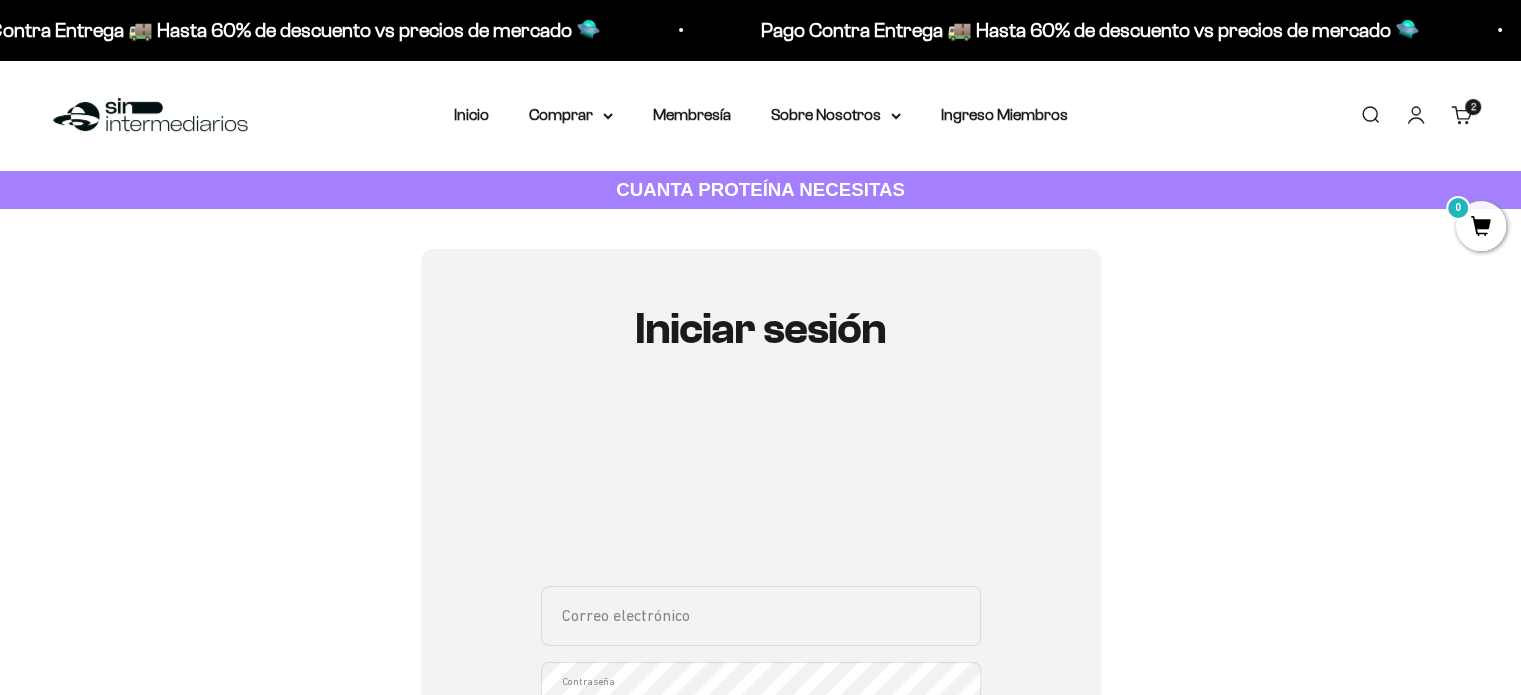 click on "Correo electrónico" at bounding box center [761, 616] 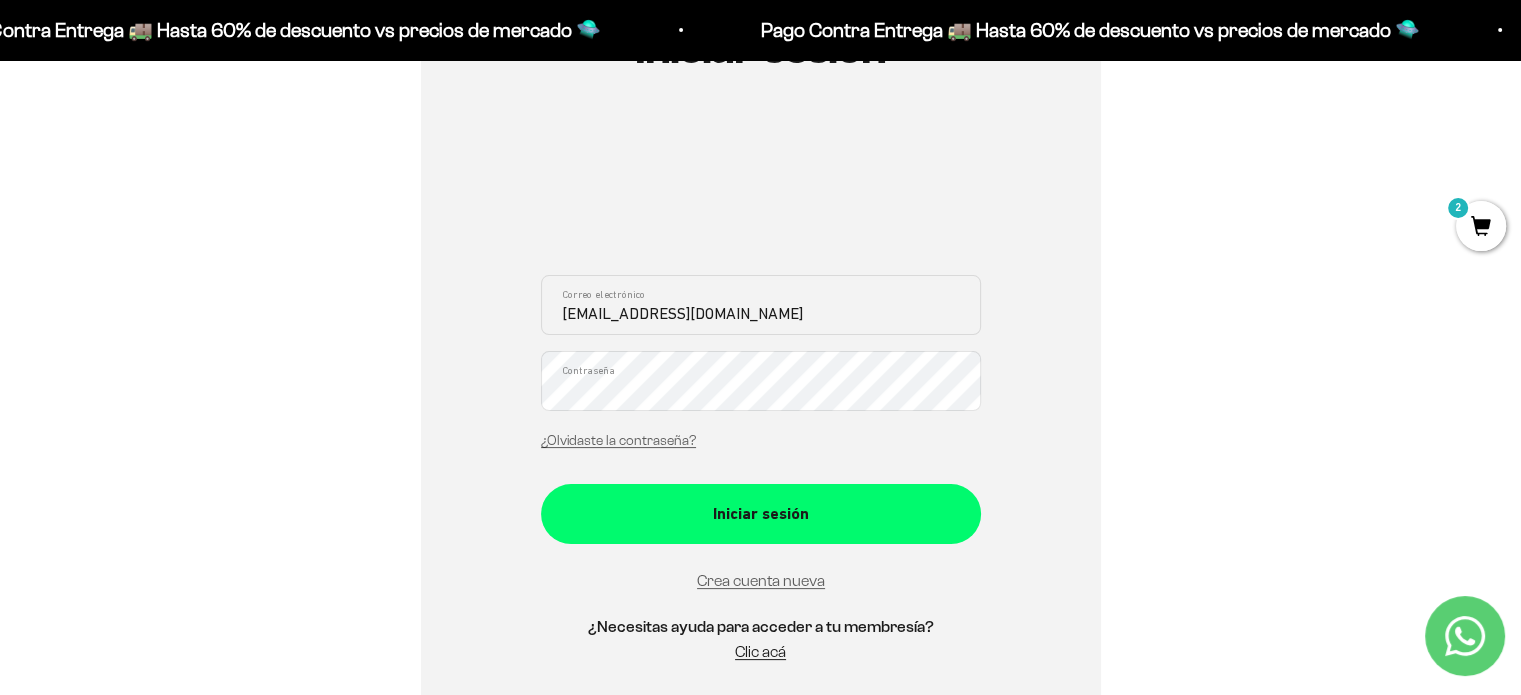 scroll, scrollTop: 282, scrollLeft: 0, axis: vertical 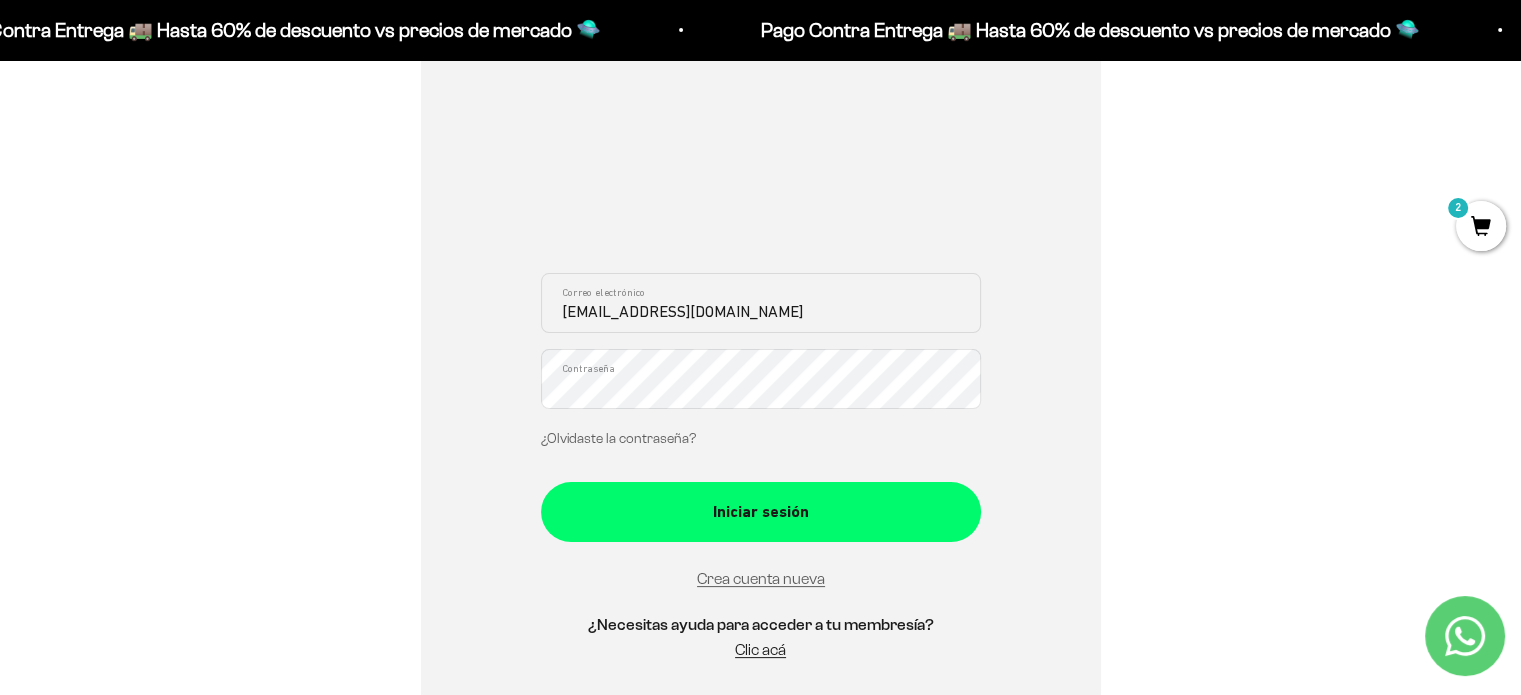 type on "[EMAIL_ADDRESS][DOMAIN_NAME]" 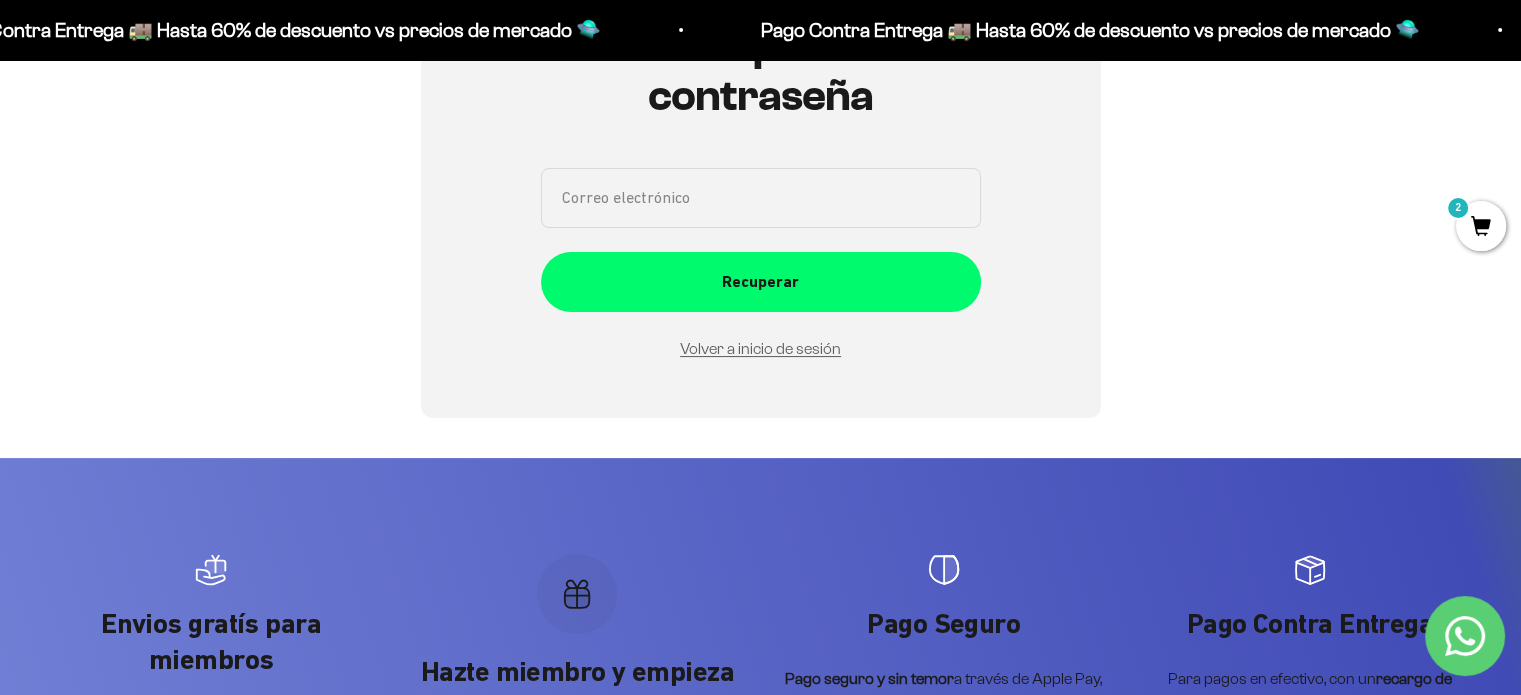 click on "Correo electrónico" at bounding box center (761, 198) 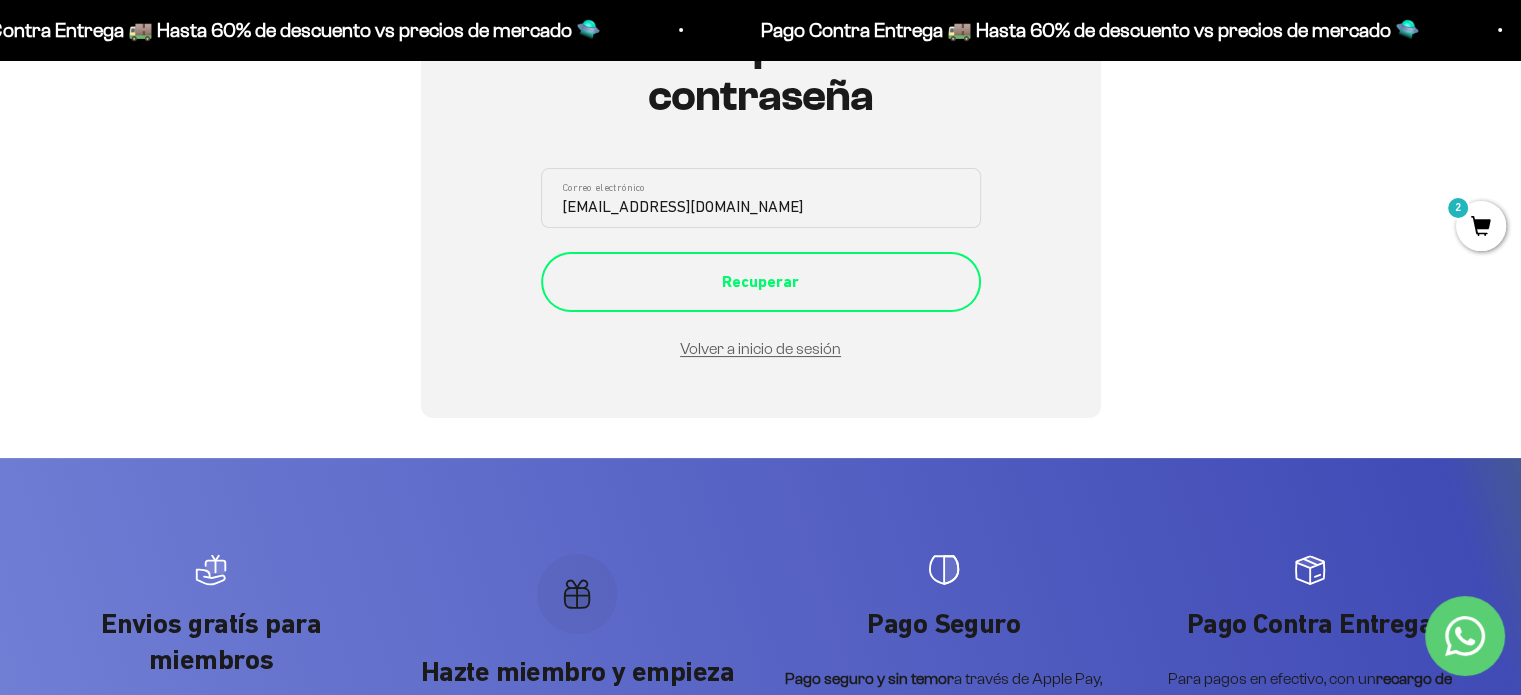 type on "juanpablotoya@gmail.com" 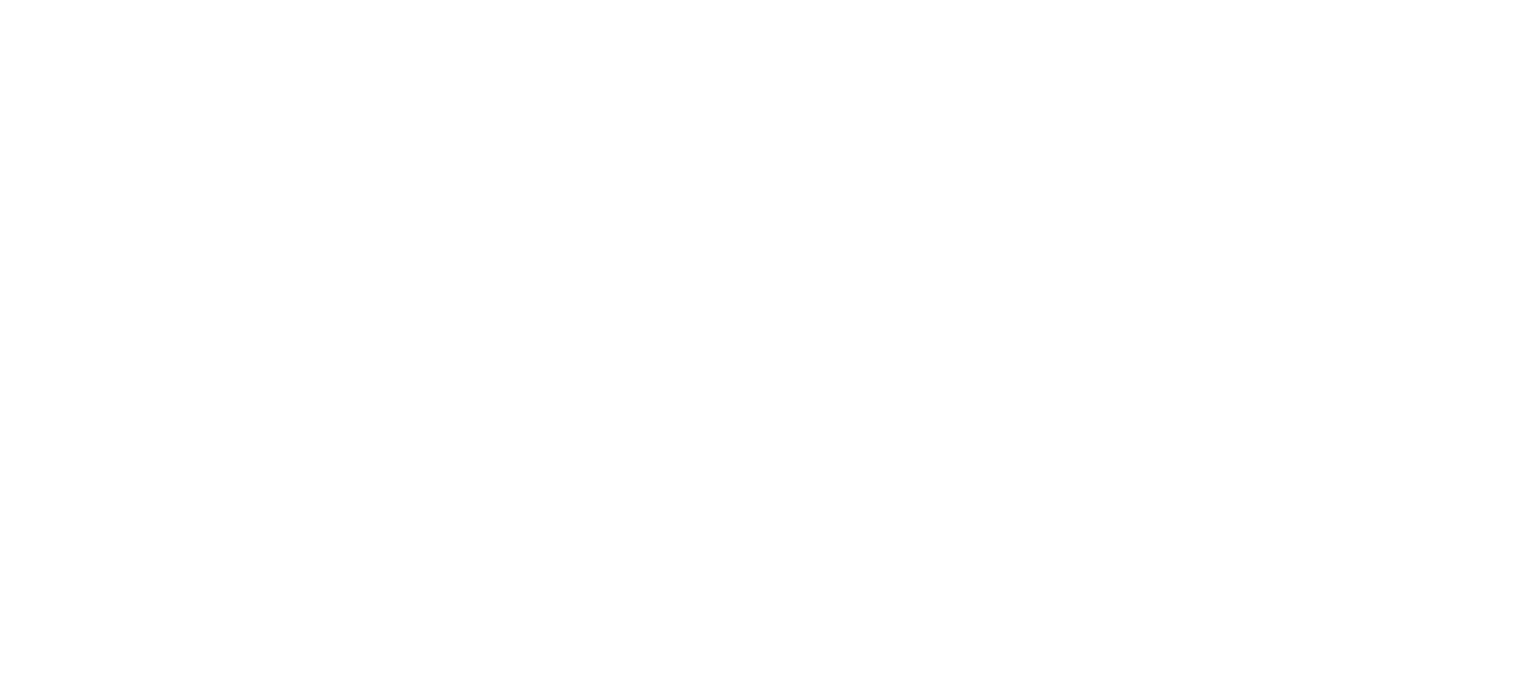 scroll, scrollTop: 0, scrollLeft: 0, axis: both 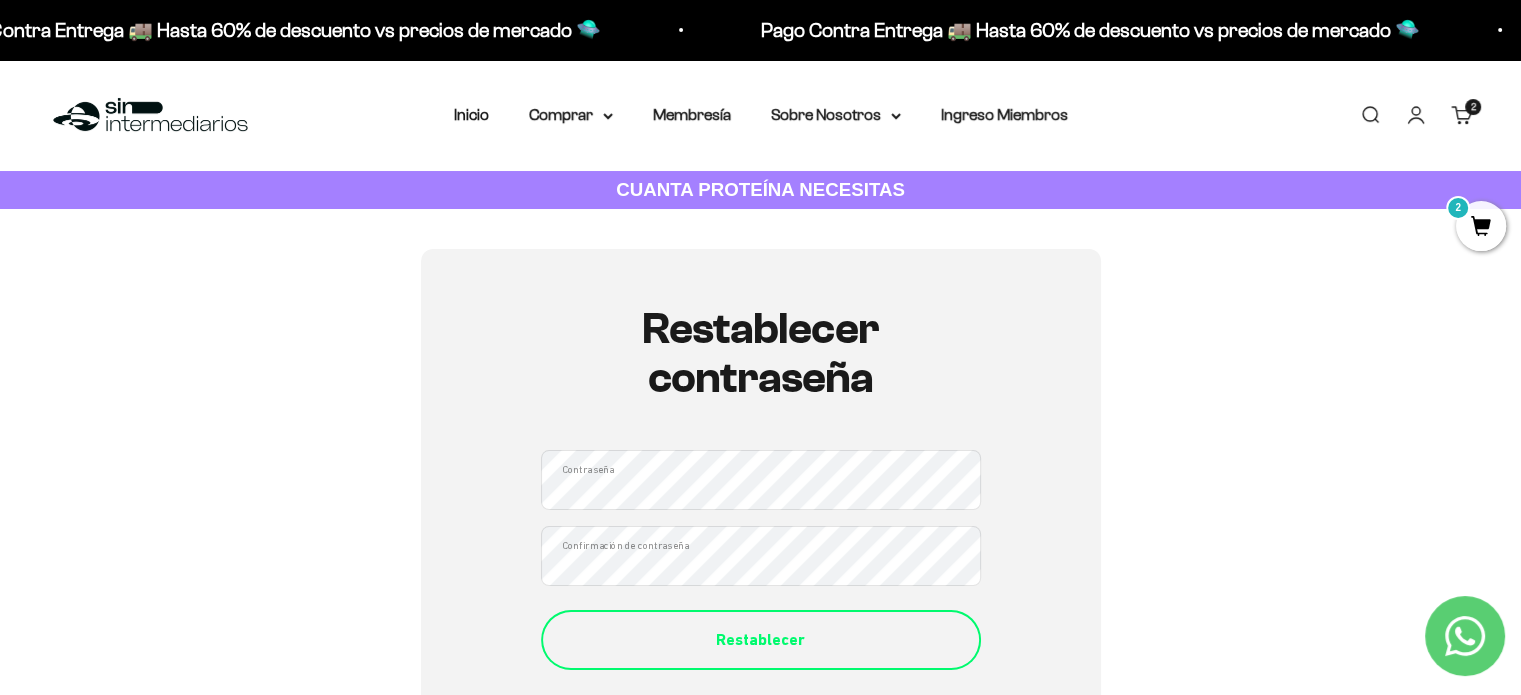 click on "Restablecer" at bounding box center (761, 640) 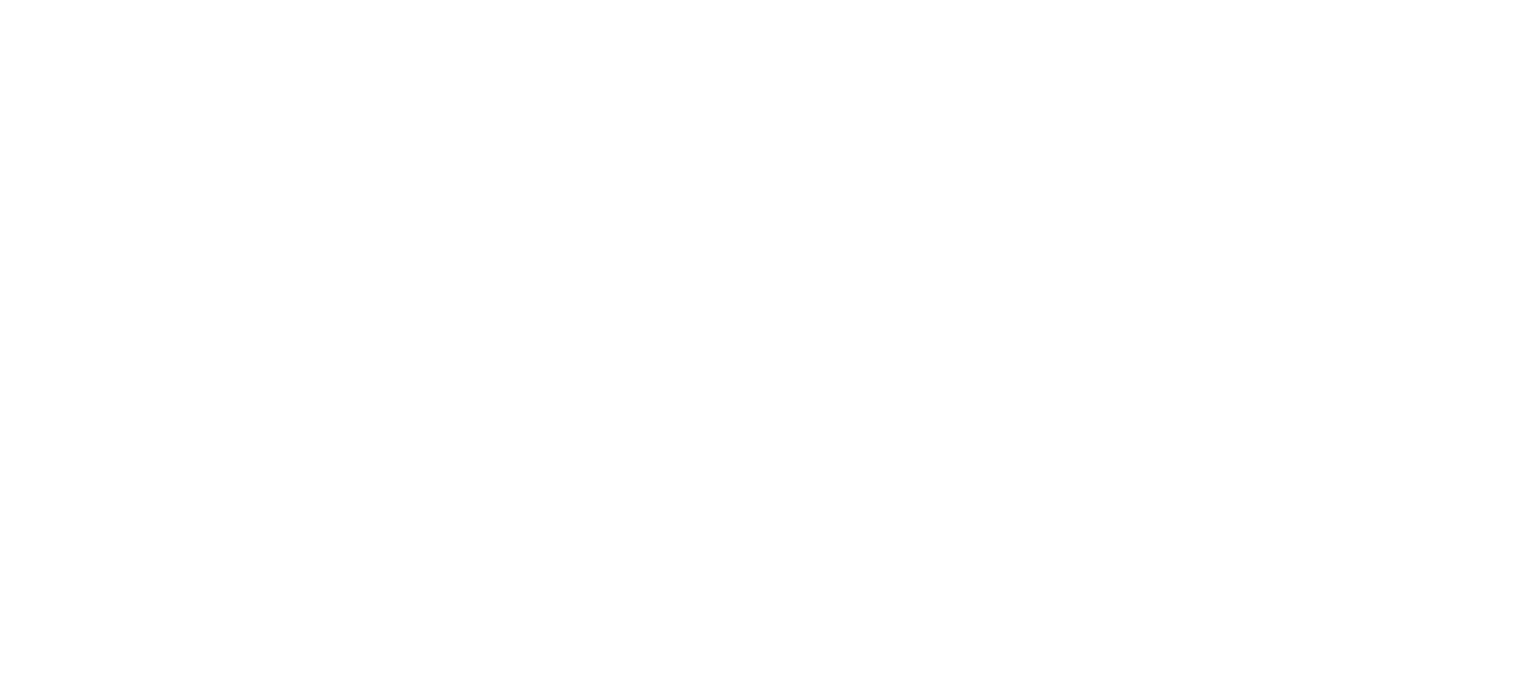 scroll, scrollTop: 0, scrollLeft: 0, axis: both 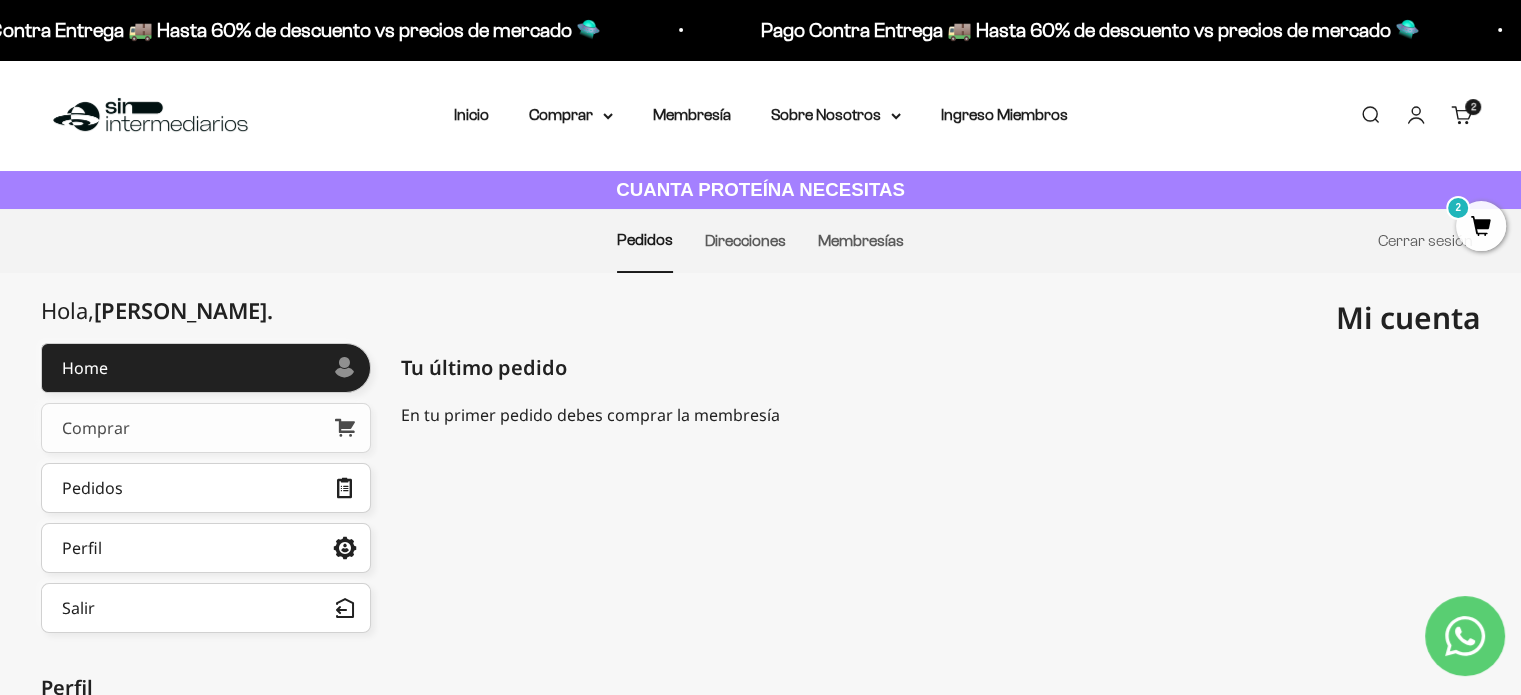 click on "Comprar" at bounding box center (206, 428) 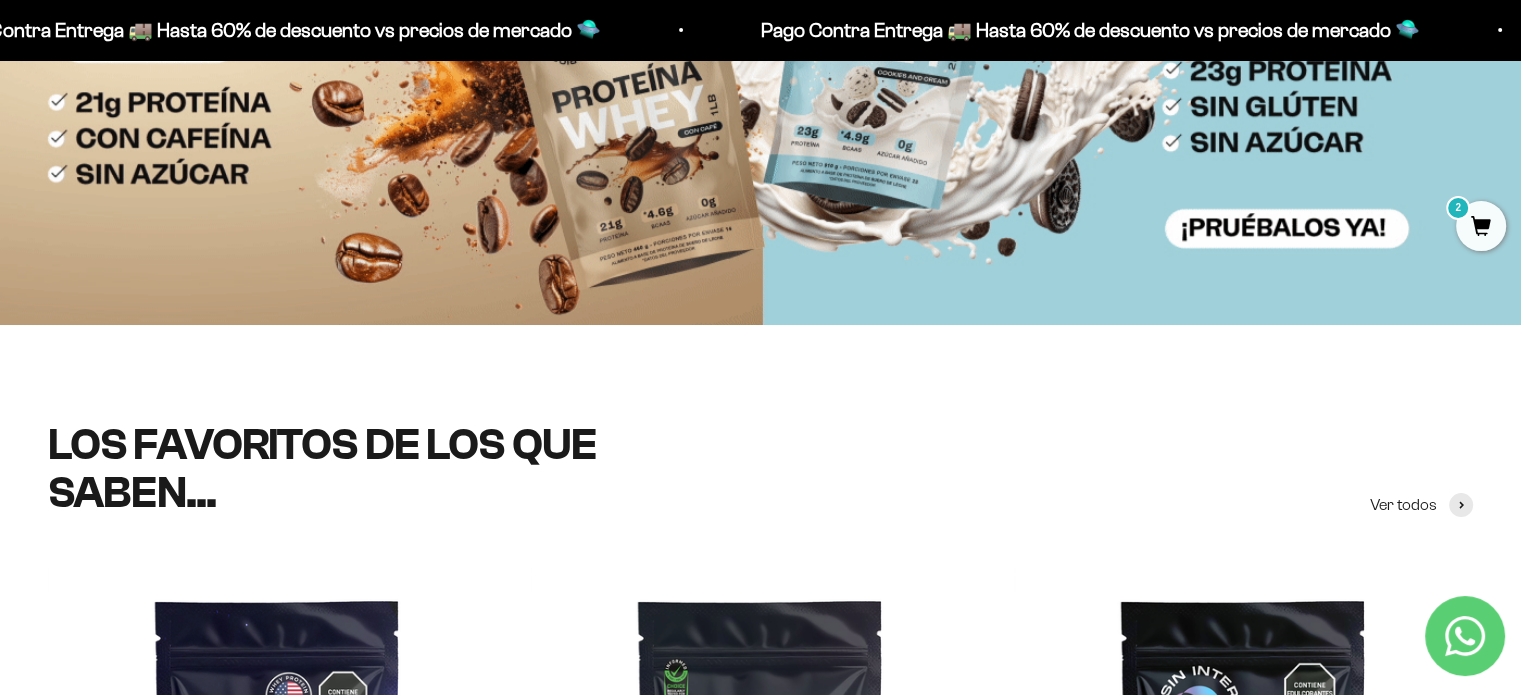 scroll, scrollTop: 0, scrollLeft: 0, axis: both 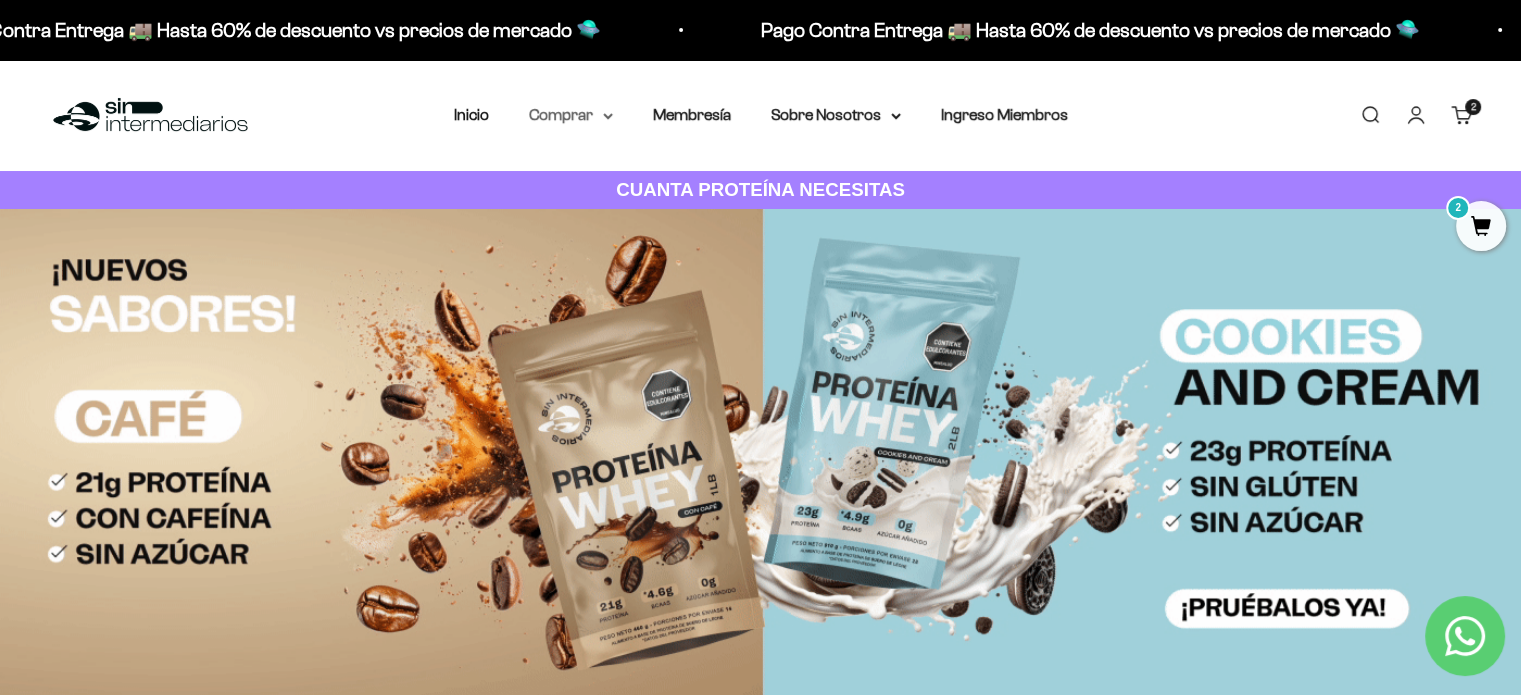 click on "Comprar" at bounding box center [571, 115] 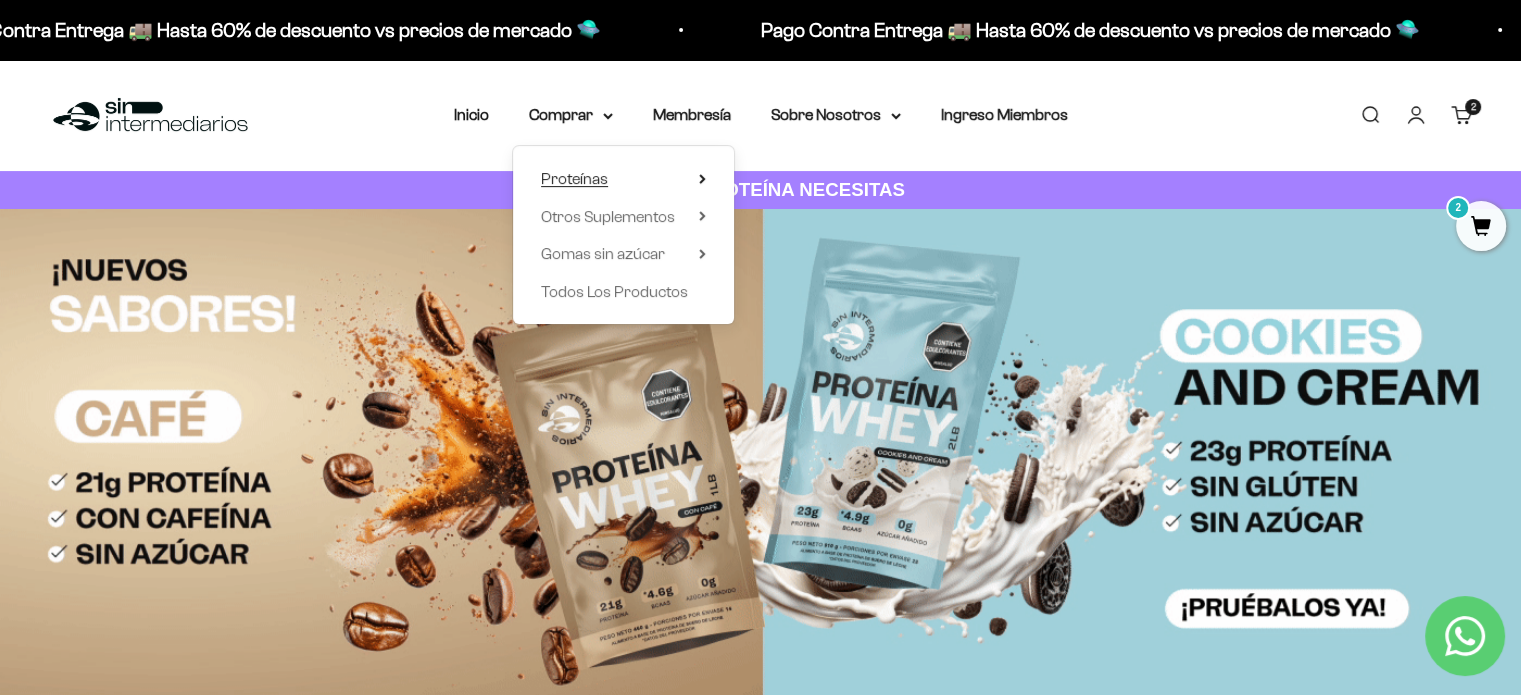 click on "Proteínas" at bounding box center (574, 178) 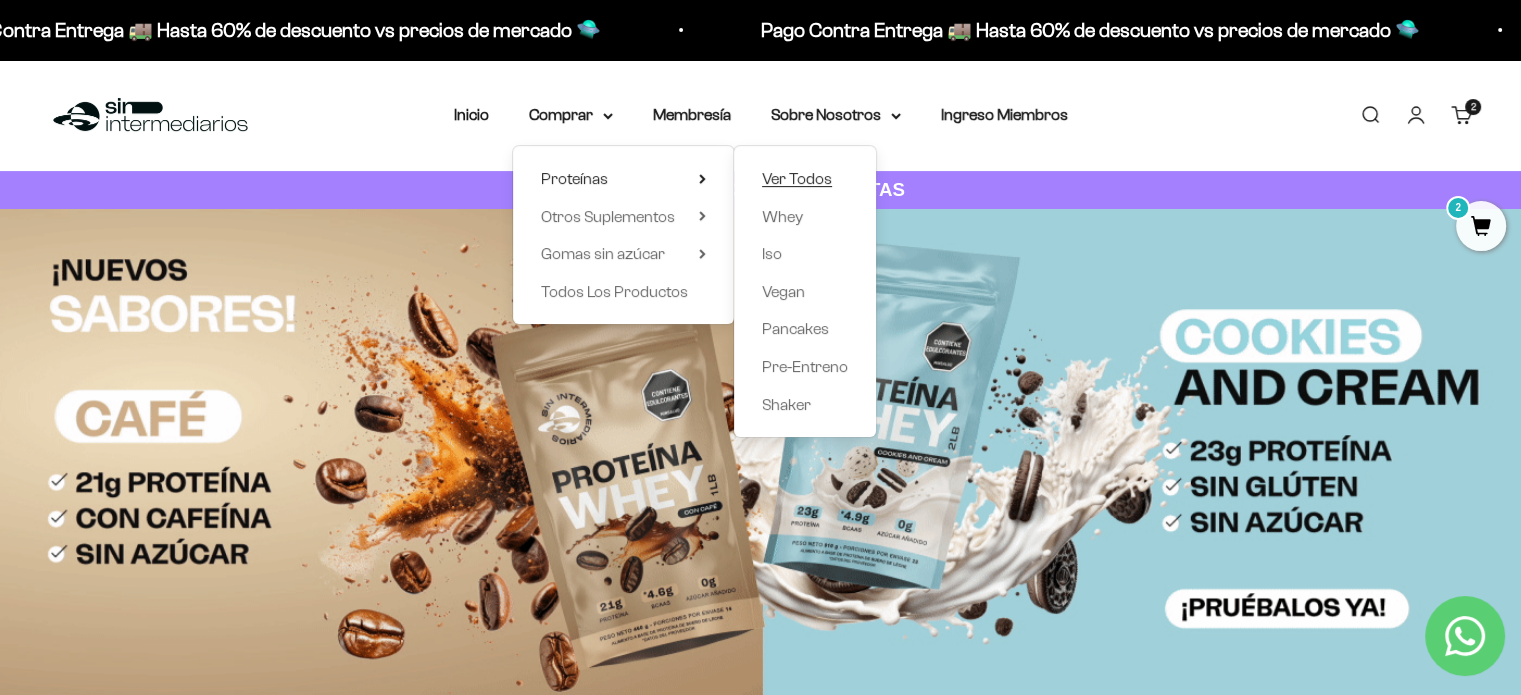 click on "Ver Todos" at bounding box center (797, 178) 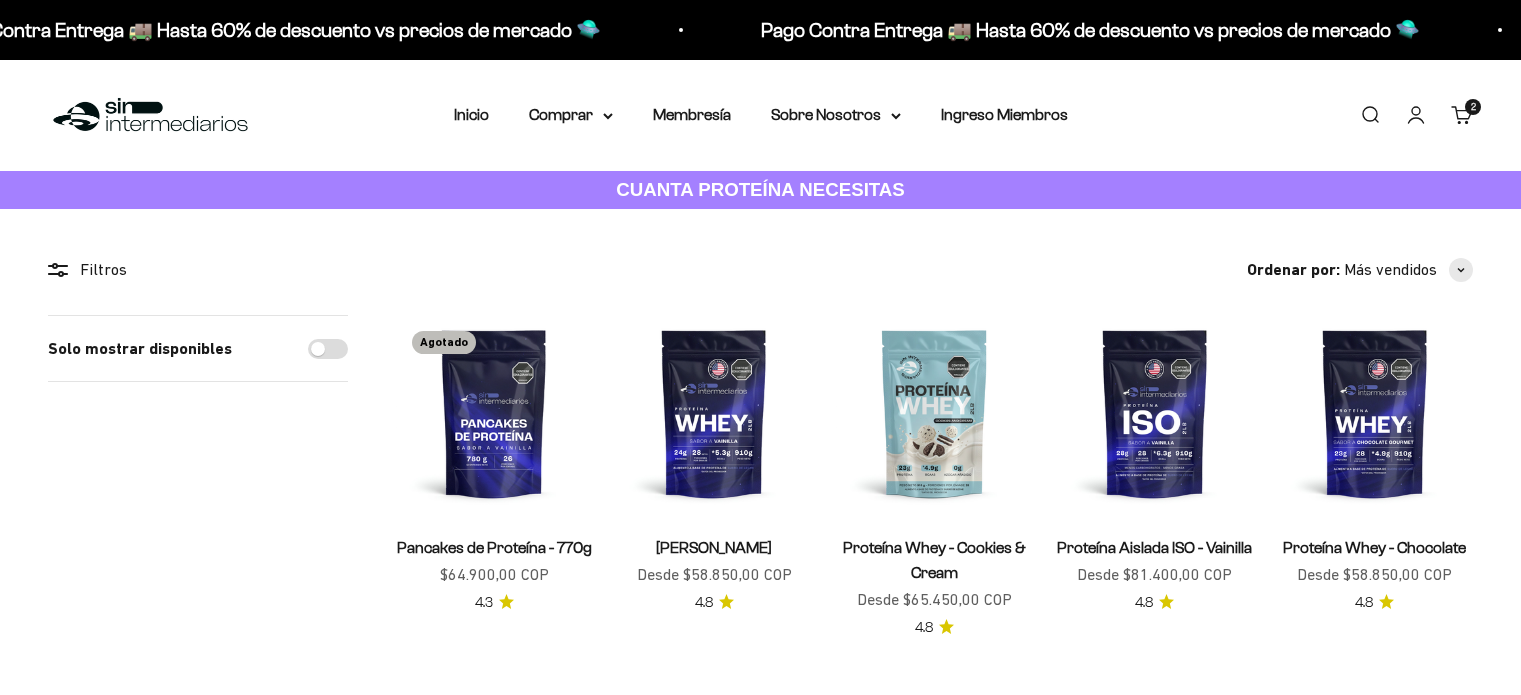 scroll, scrollTop: 0, scrollLeft: 0, axis: both 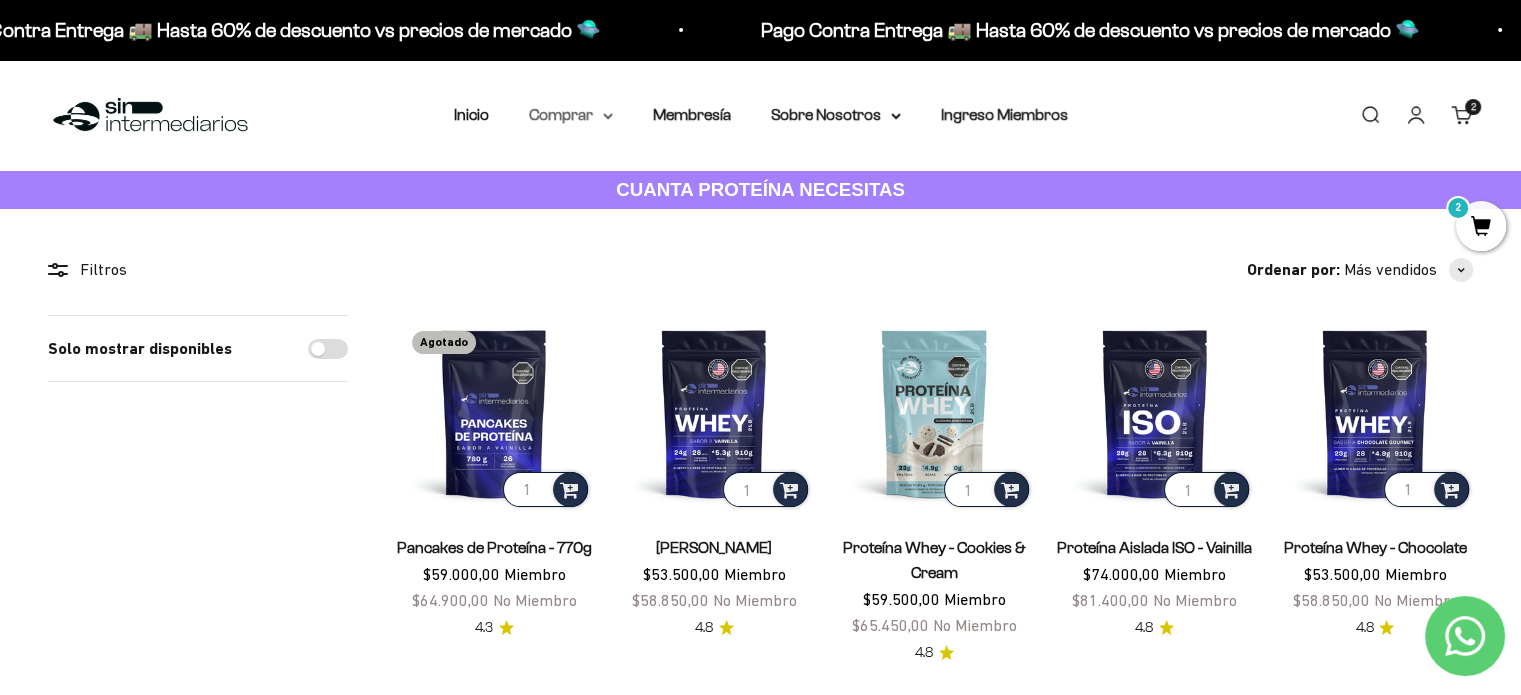 click on "Comprar" at bounding box center [571, 115] 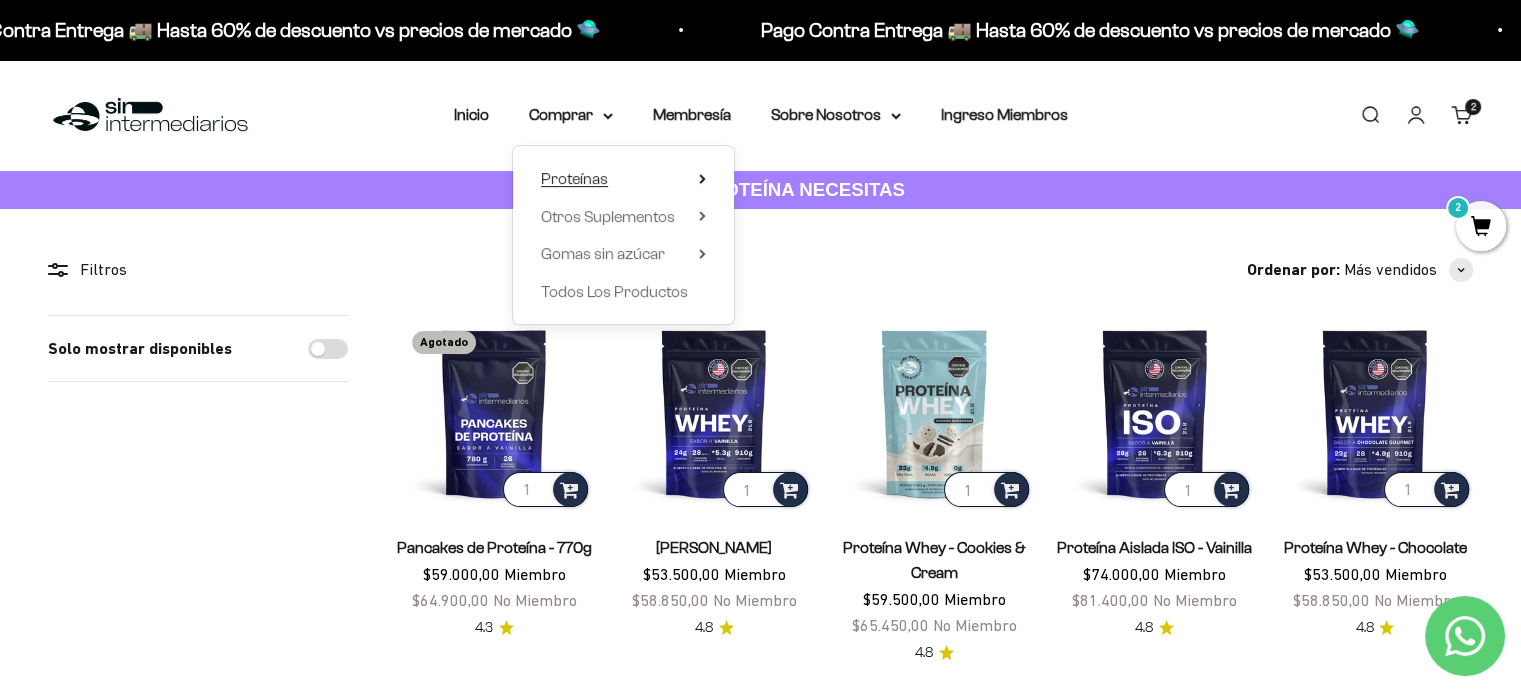 click on "Proteínas" at bounding box center [574, 178] 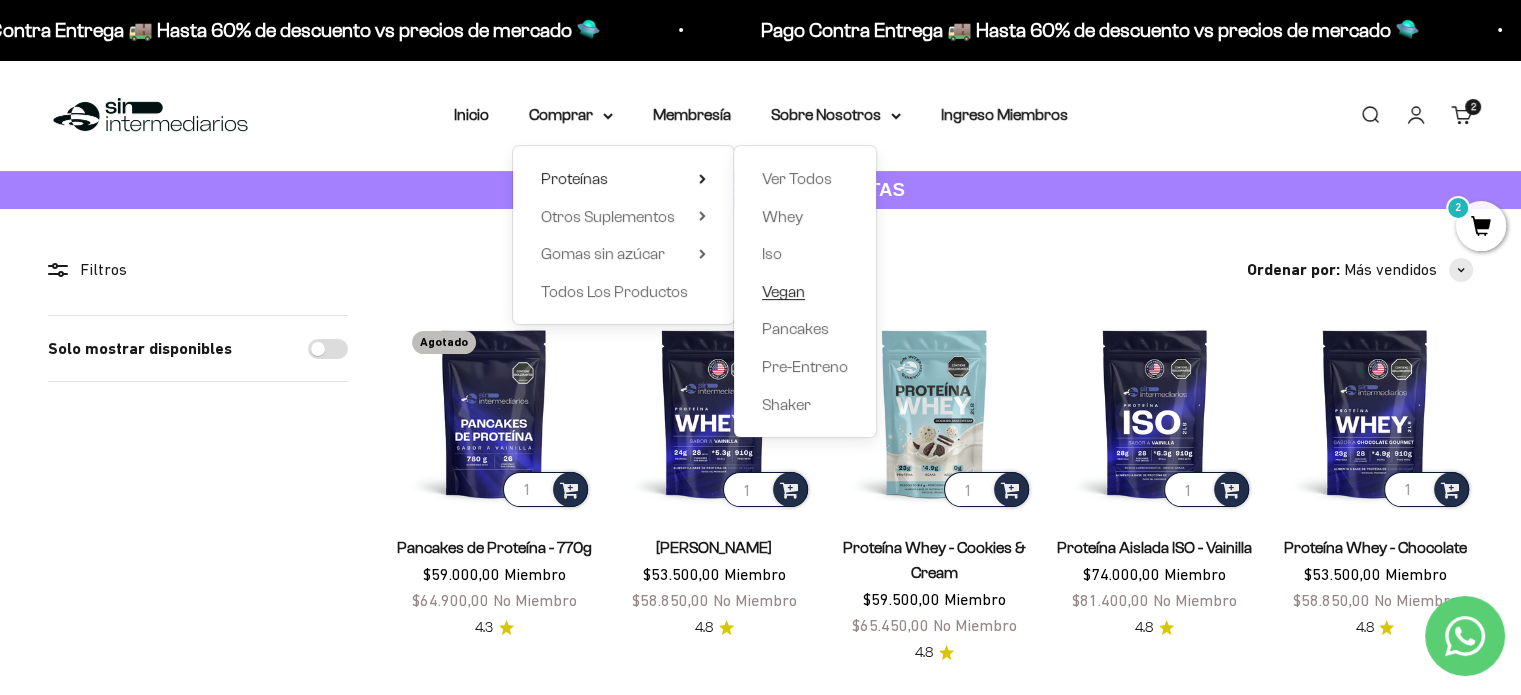 click on "Vegan" at bounding box center (783, 291) 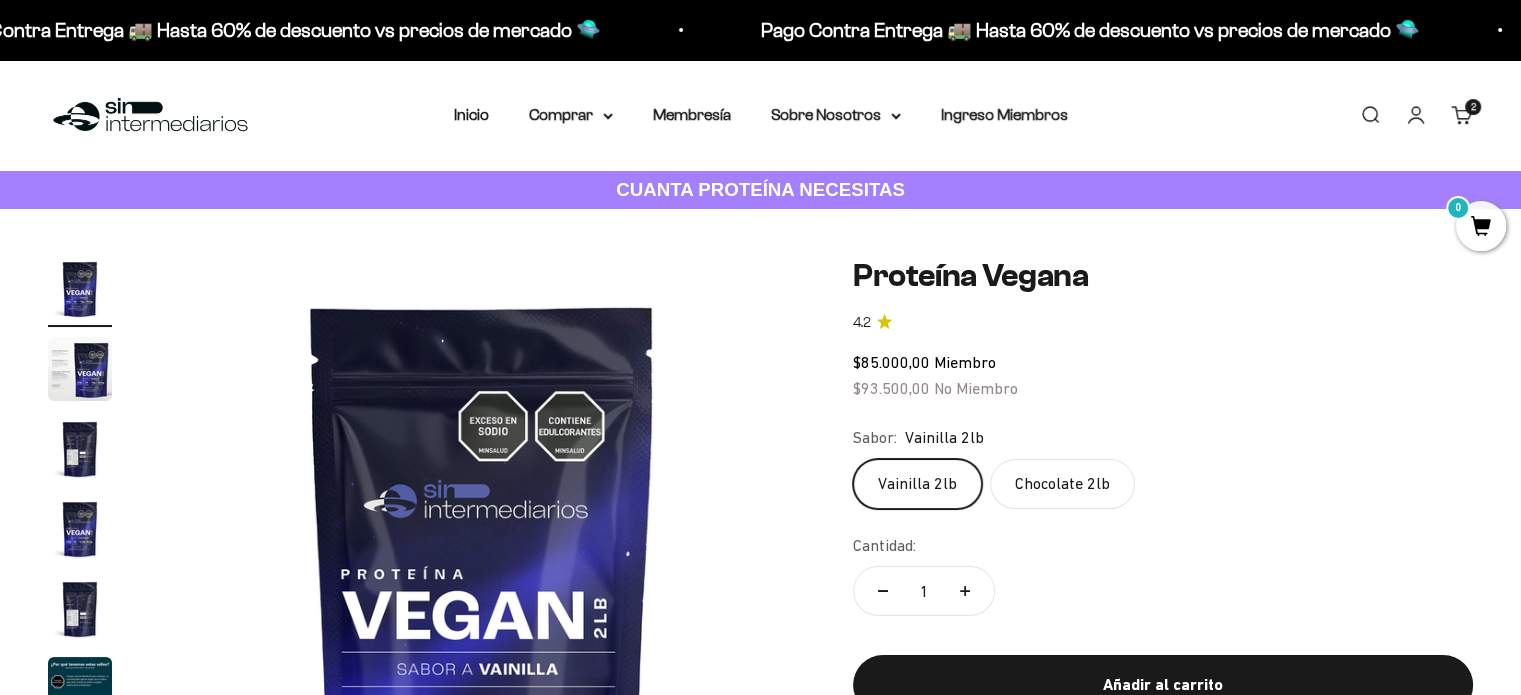 scroll, scrollTop: 230, scrollLeft: 0, axis: vertical 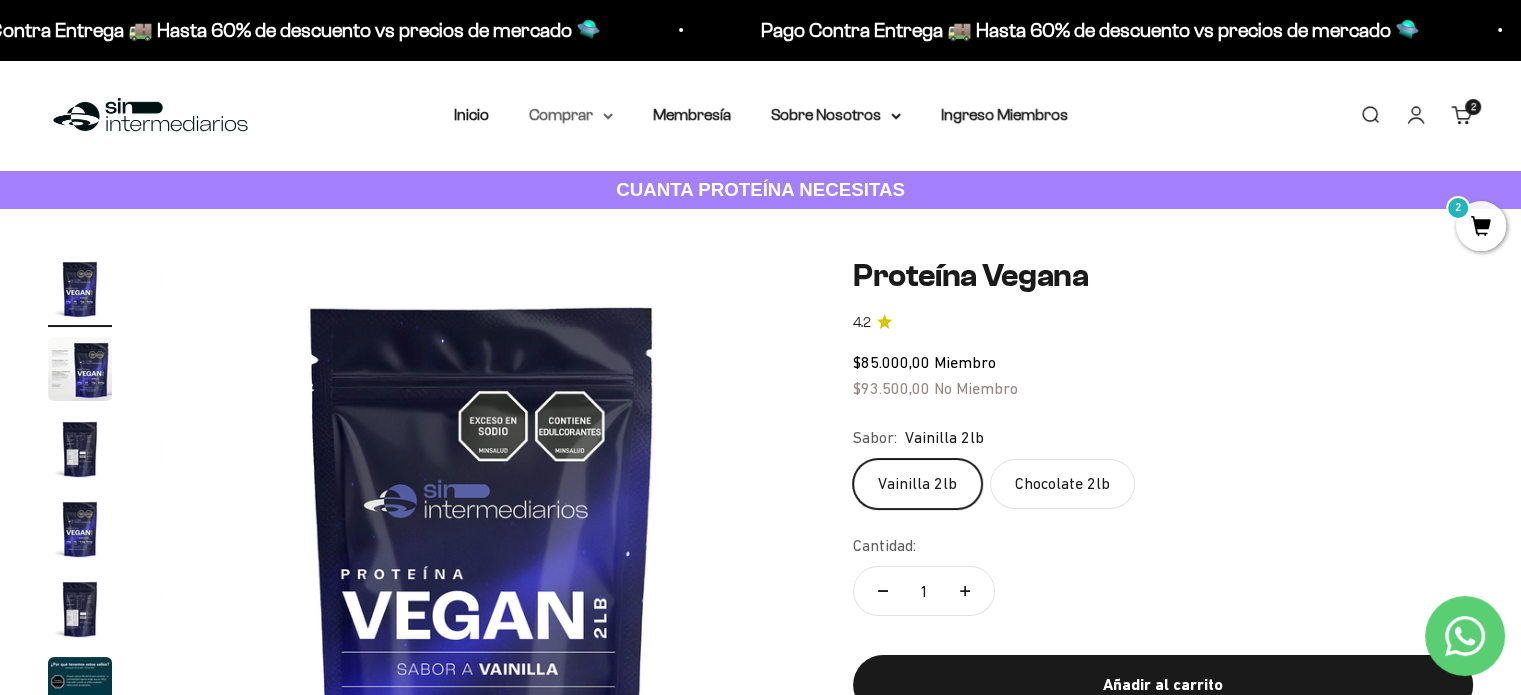 click on "Comprar" at bounding box center (571, 115) 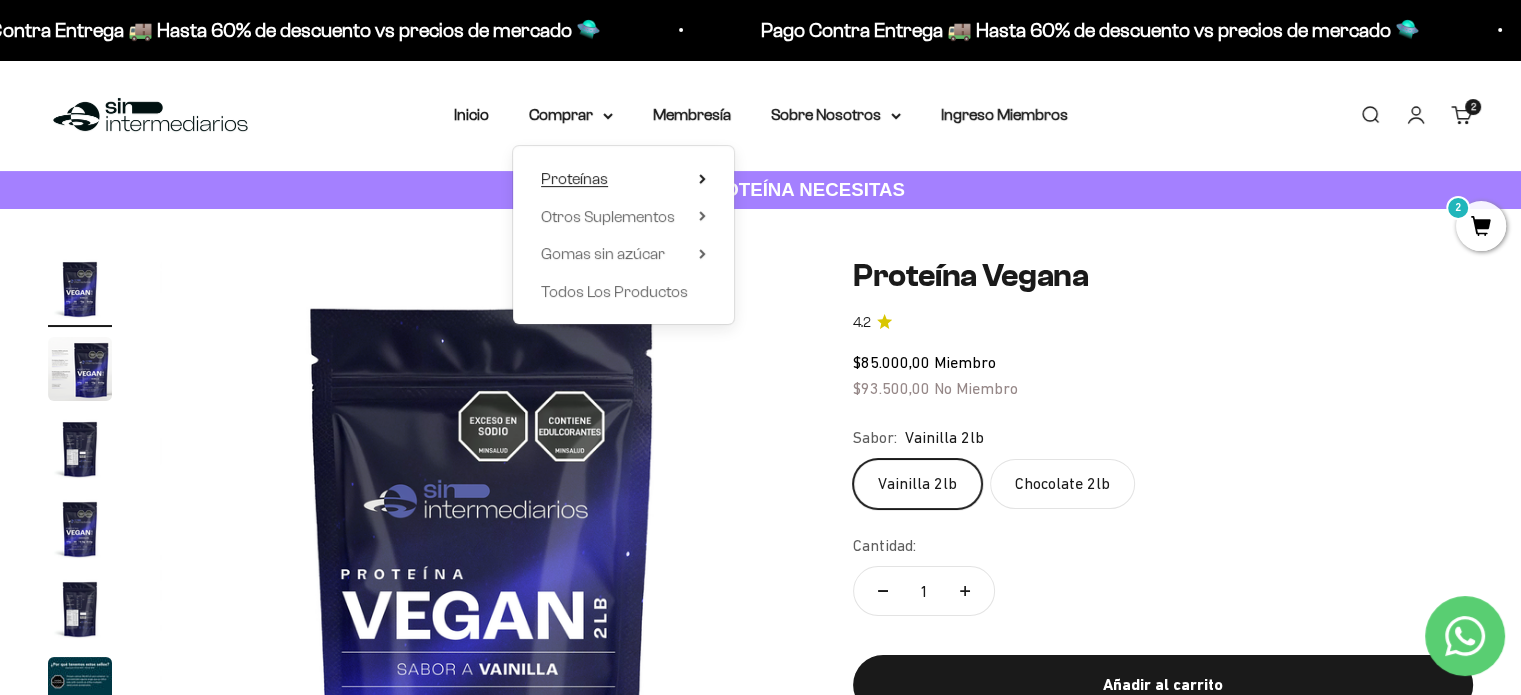 click on "Proteínas" at bounding box center (574, 178) 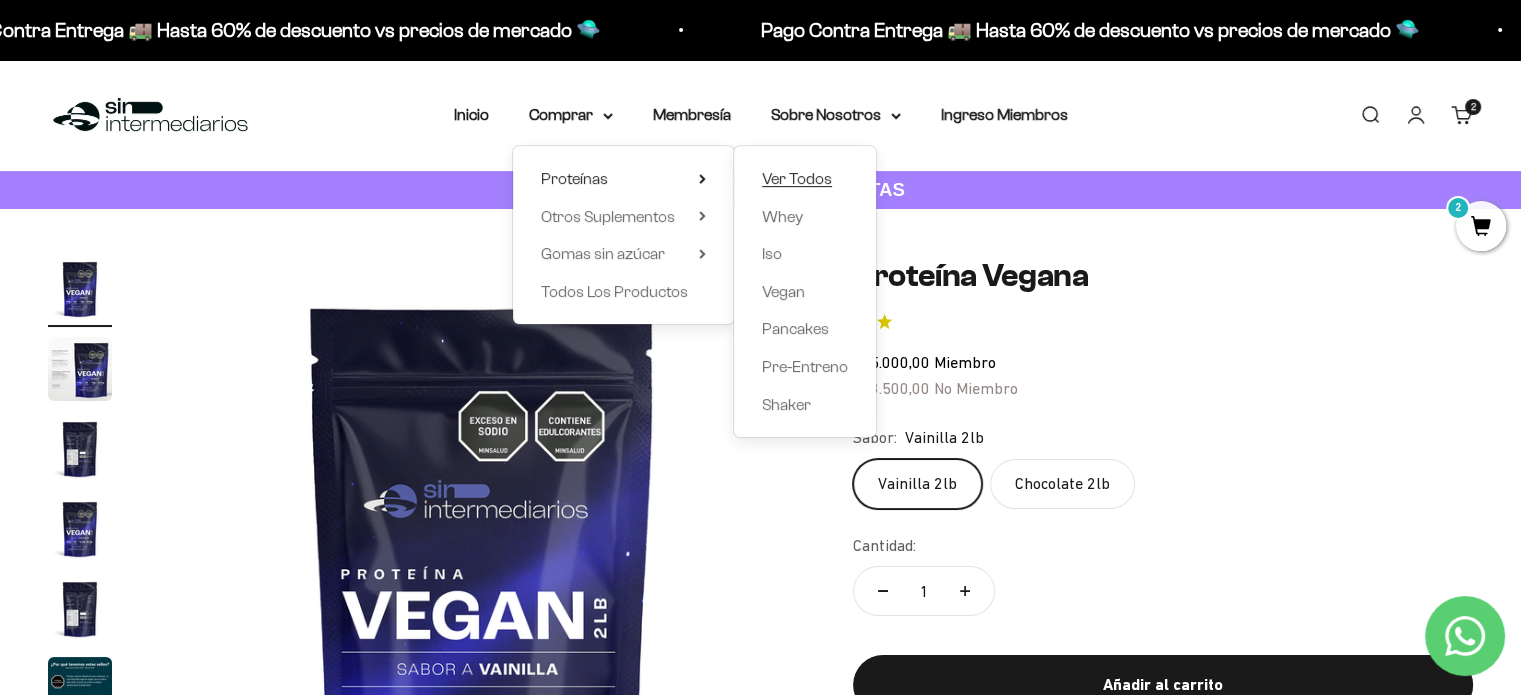 click on "Ver Todos" at bounding box center [797, 178] 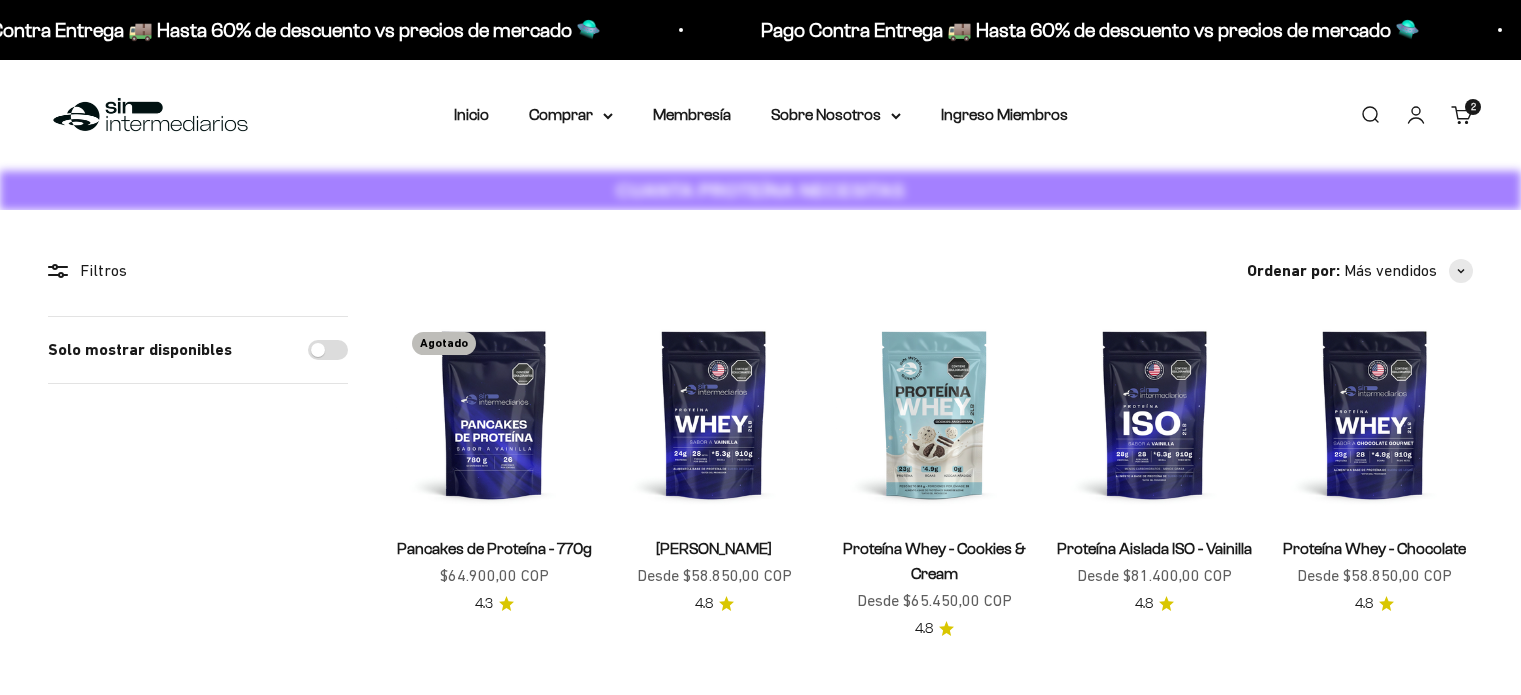 scroll, scrollTop: 0, scrollLeft: 0, axis: both 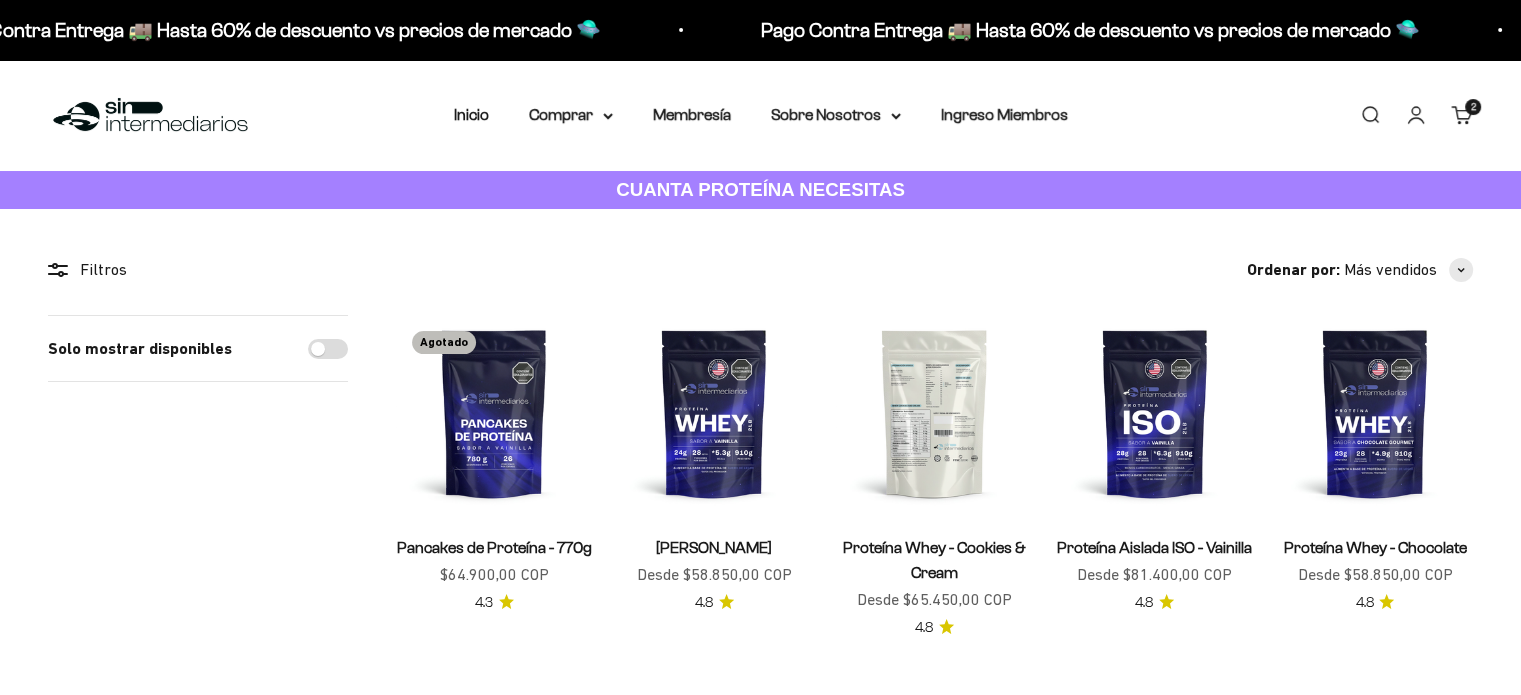 click at bounding box center [934, 413] 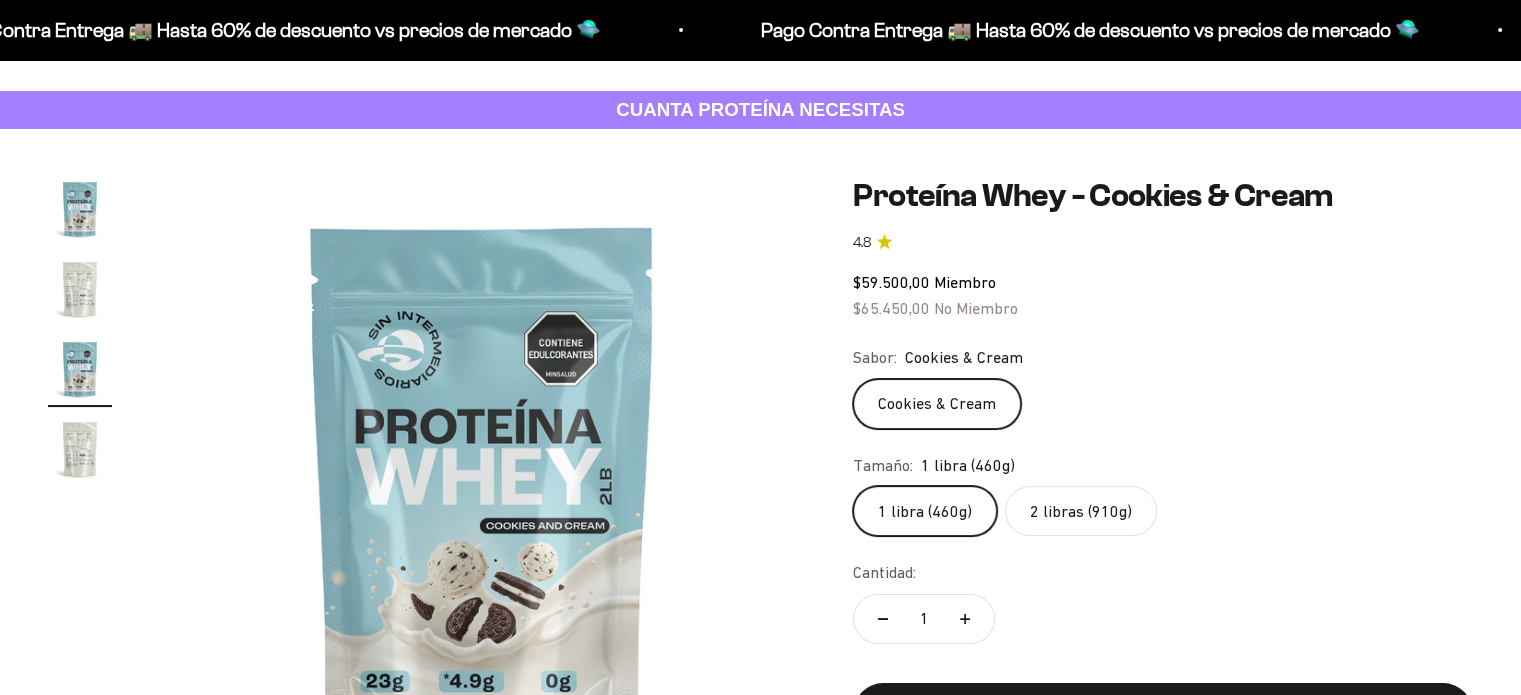 scroll, scrollTop: 215, scrollLeft: 0, axis: vertical 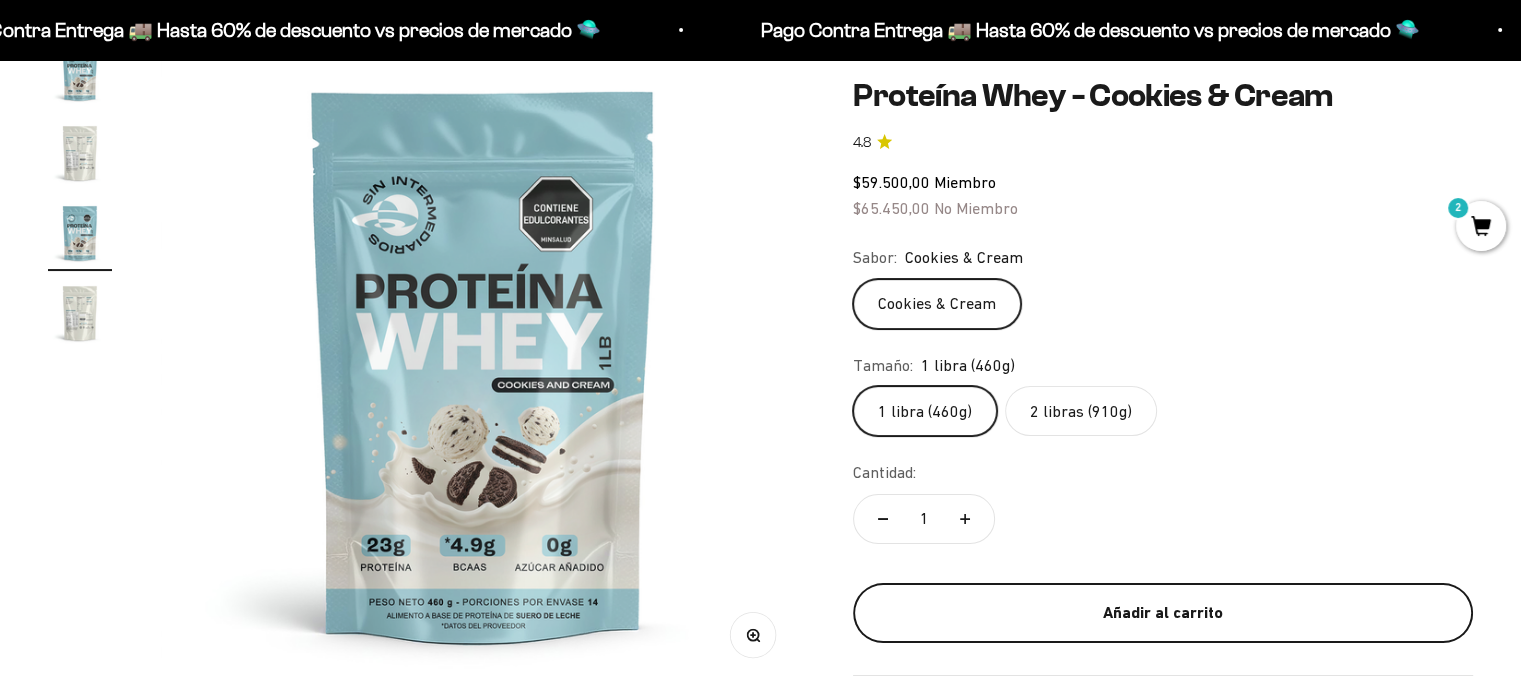 click on "Añadir al carrito" at bounding box center (1163, 613) 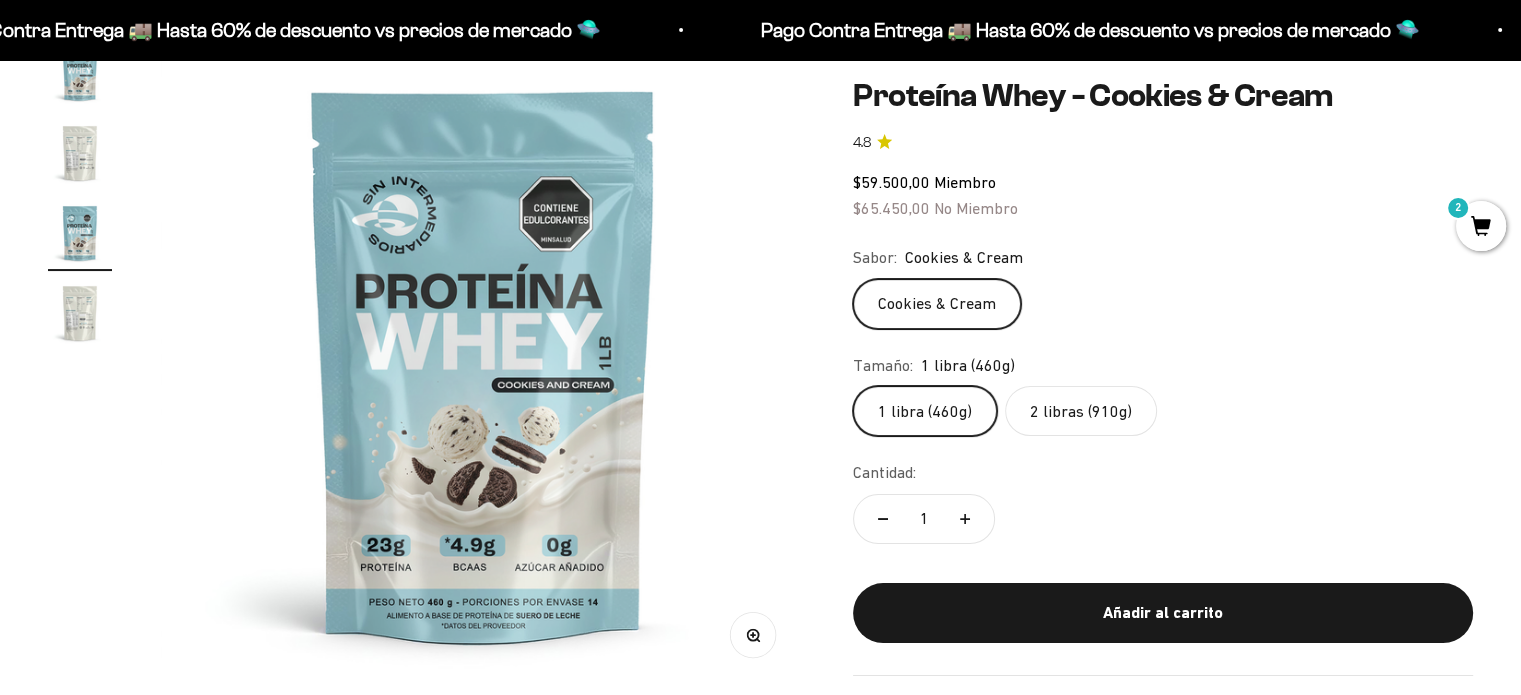 scroll, scrollTop: 0, scrollLeft: 1338, axis: horizontal 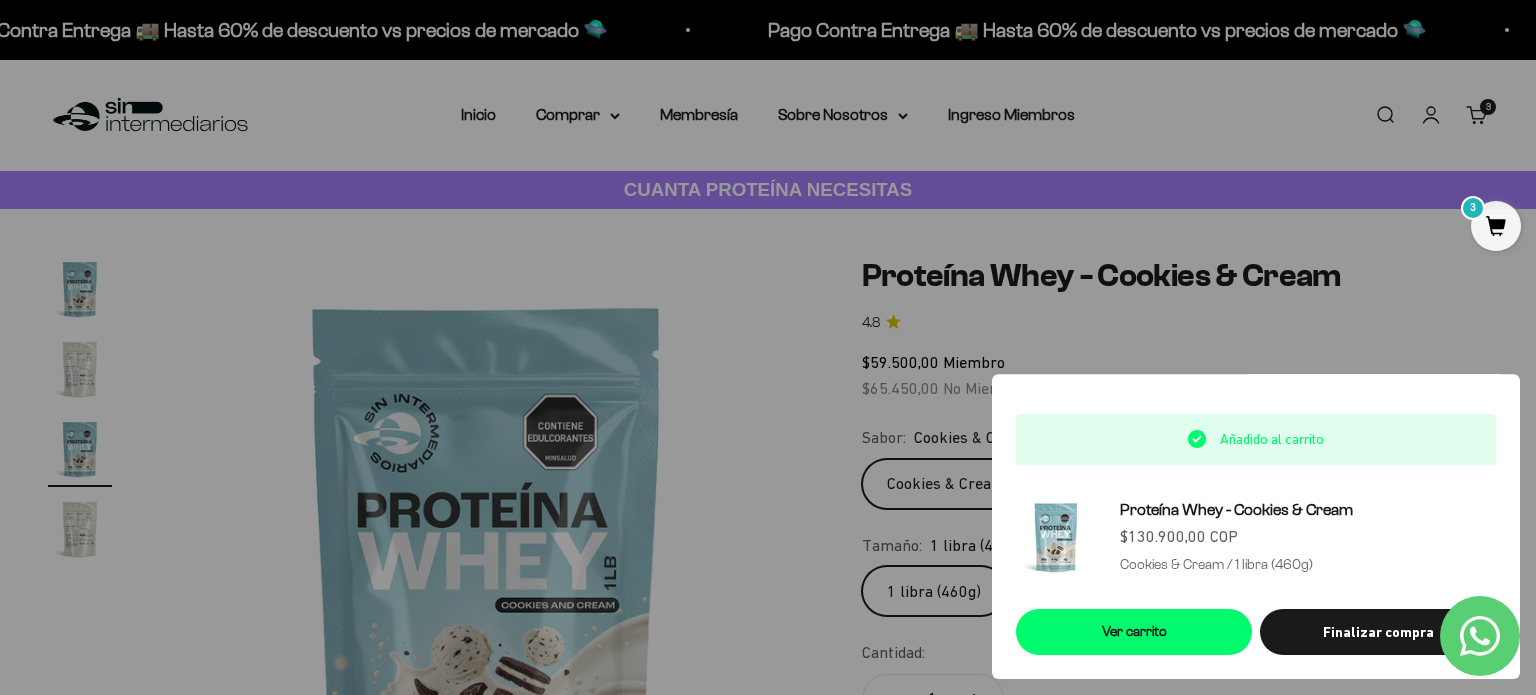 click at bounding box center [768, 347] 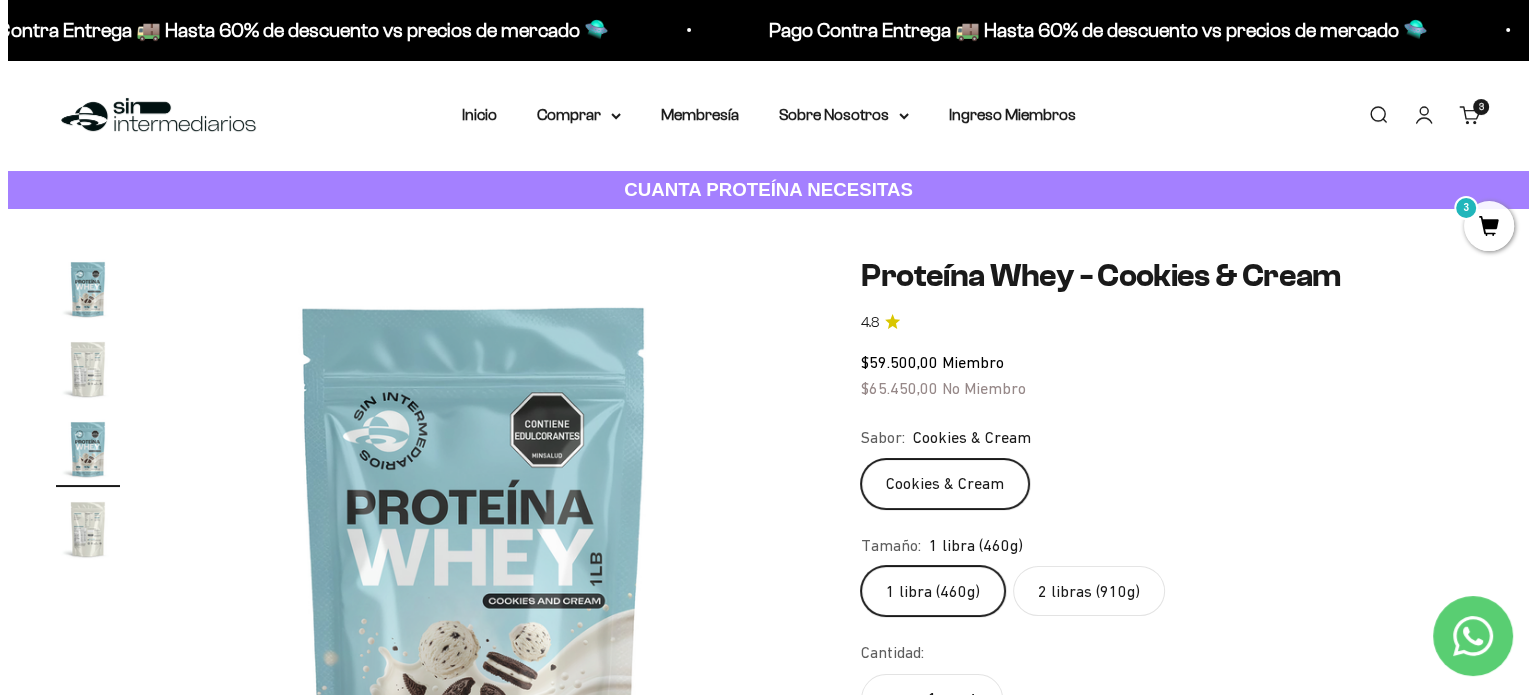 scroll, scrollTop: 0, scrollLeft: 1338, axis: horizontal 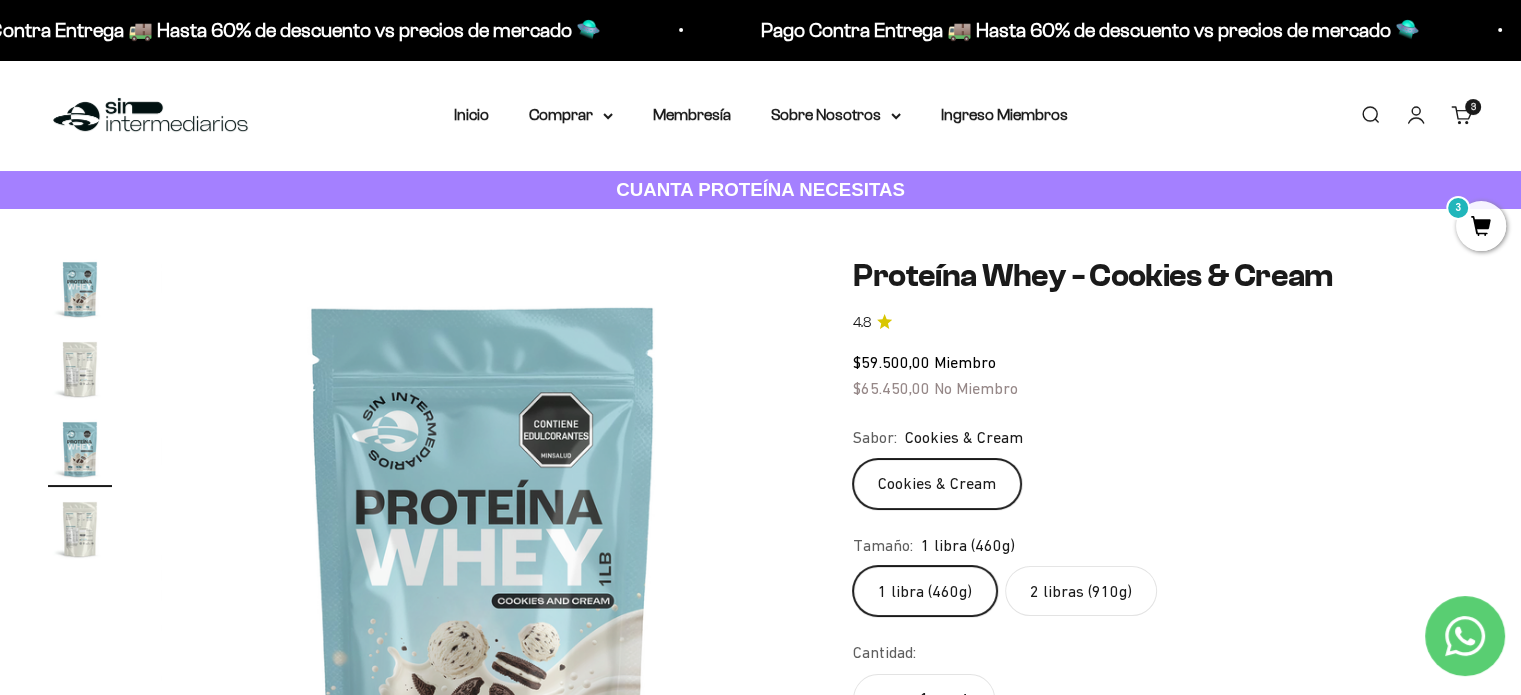 click on "Buscar" at bounding box center [1370, 115] 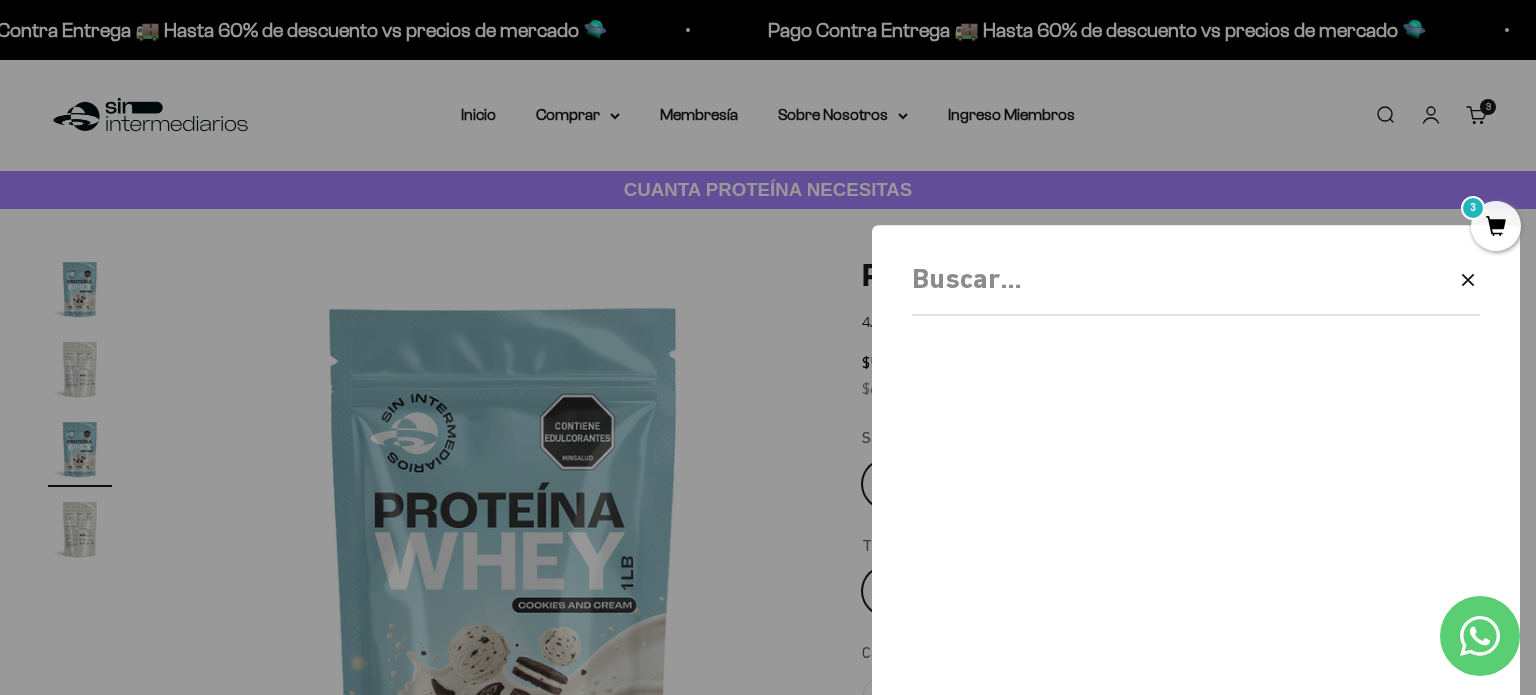 scroll, scrollTop: 0, scrollLeft: 1355, axis: horizontal 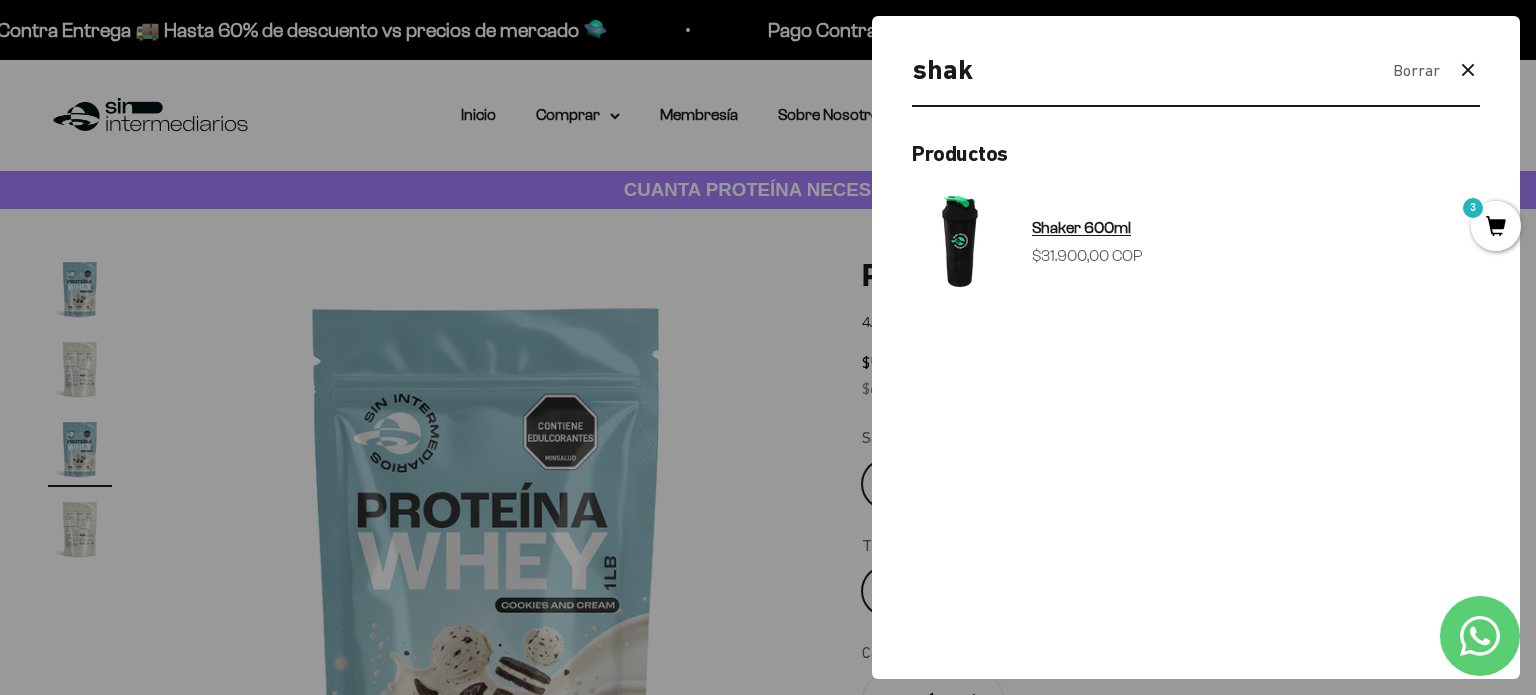 type on "shak" 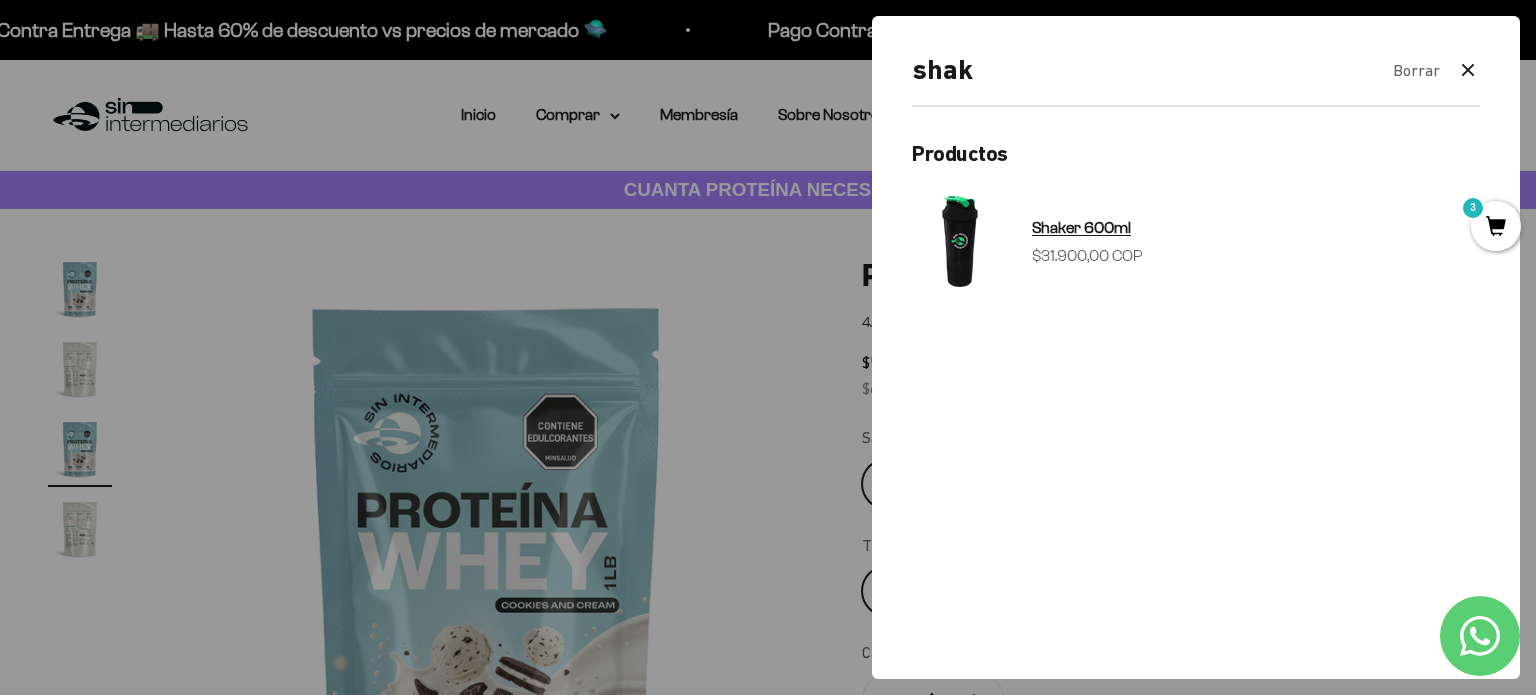 click on "Precio de oferta $31.900,00 COP" at bounding box center [1087, 256] 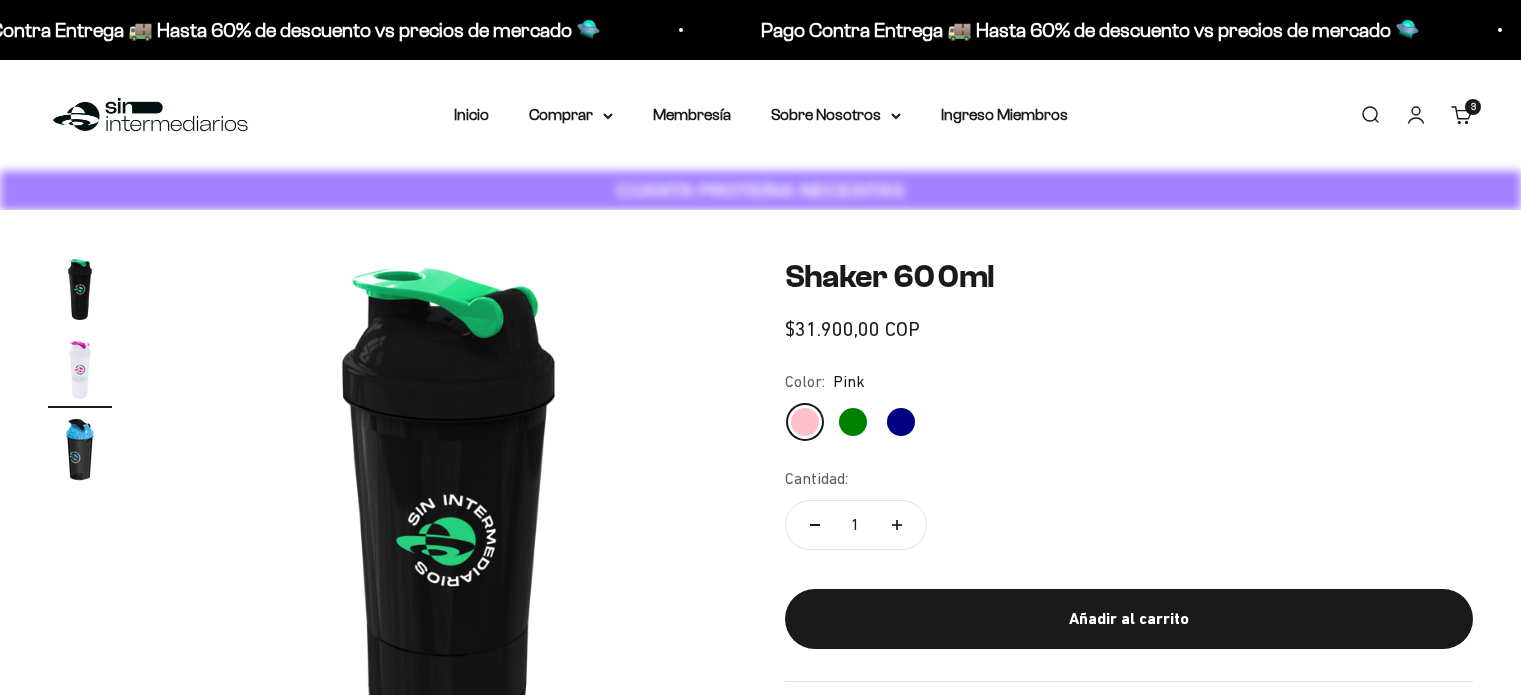 scroll, scrollTop: 0, scrollLeft: 0, axis: both 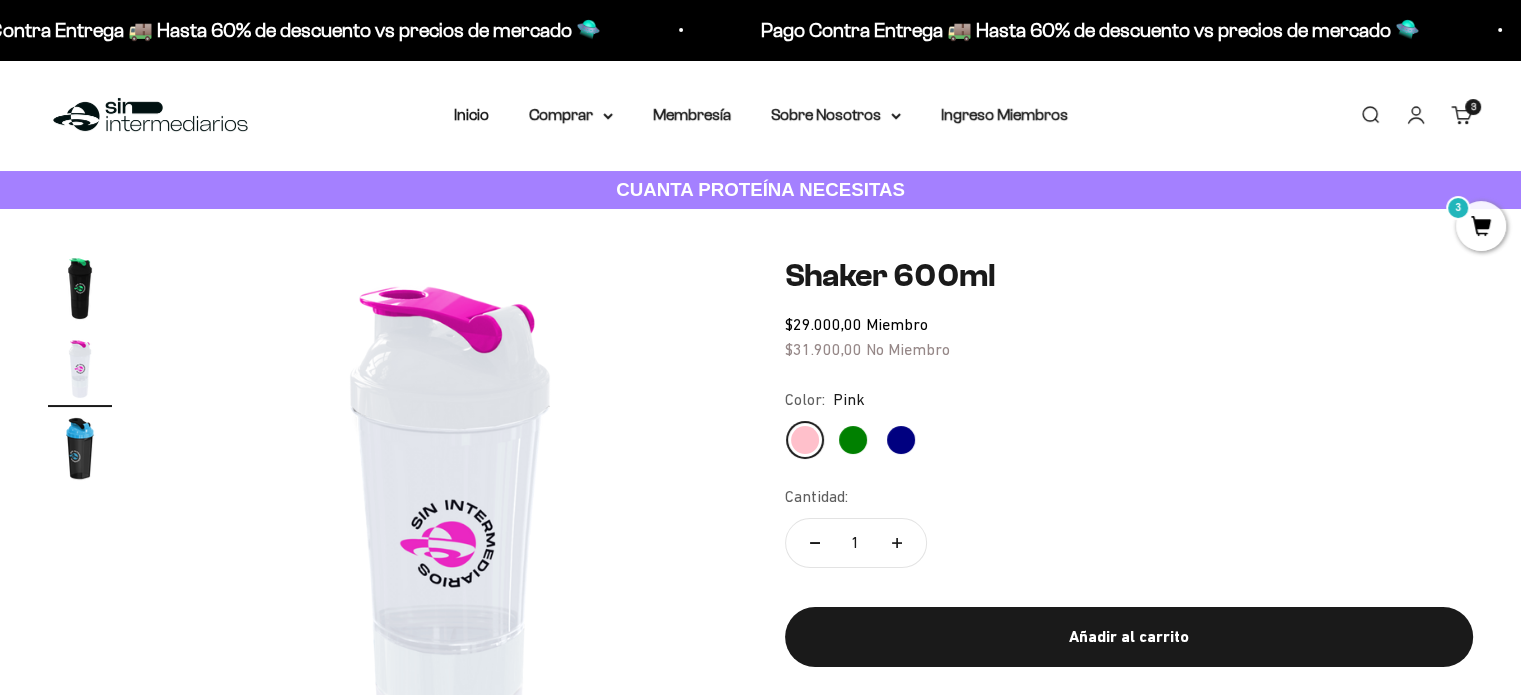 click on "Green" 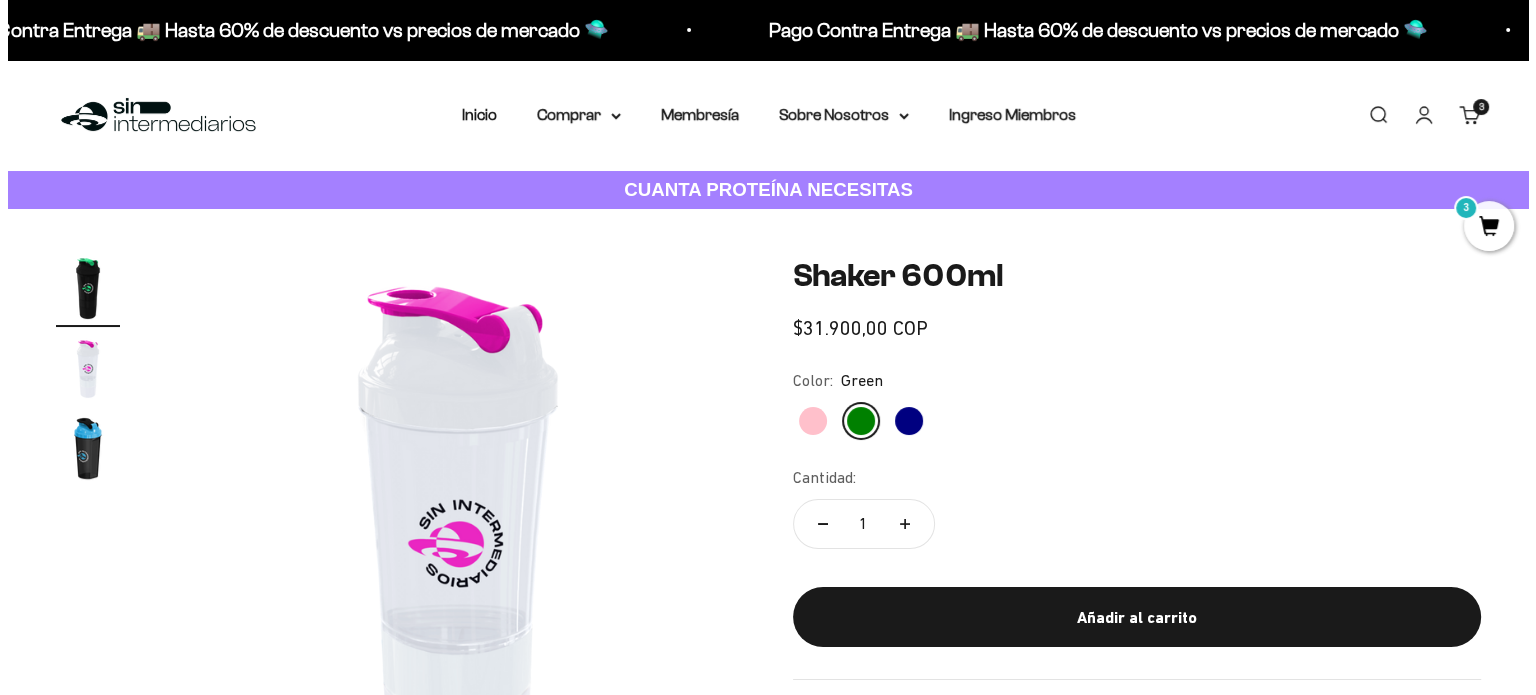 scroll, scrollTop: 0, scrollLeft: 0, axis: both 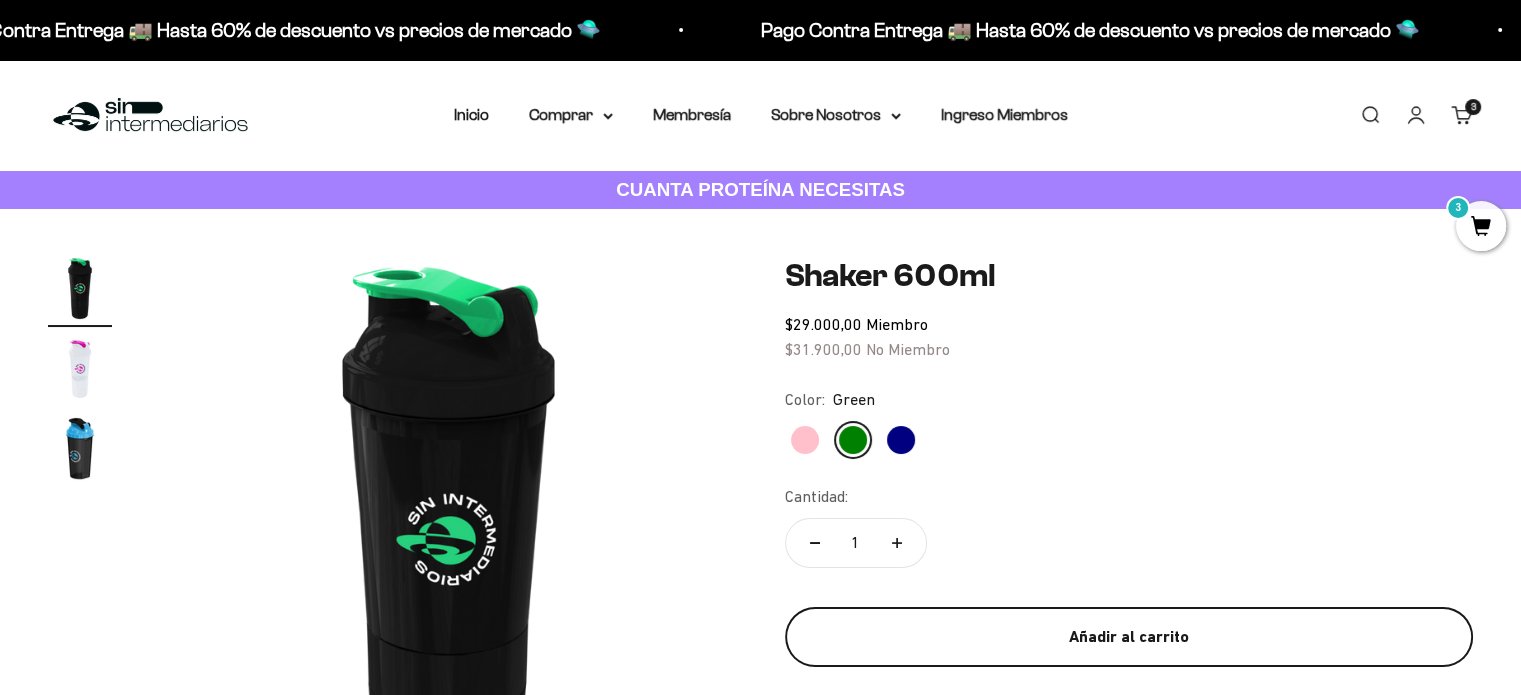 click on "Añadir al carrito" at bounding box center [1129, 637] 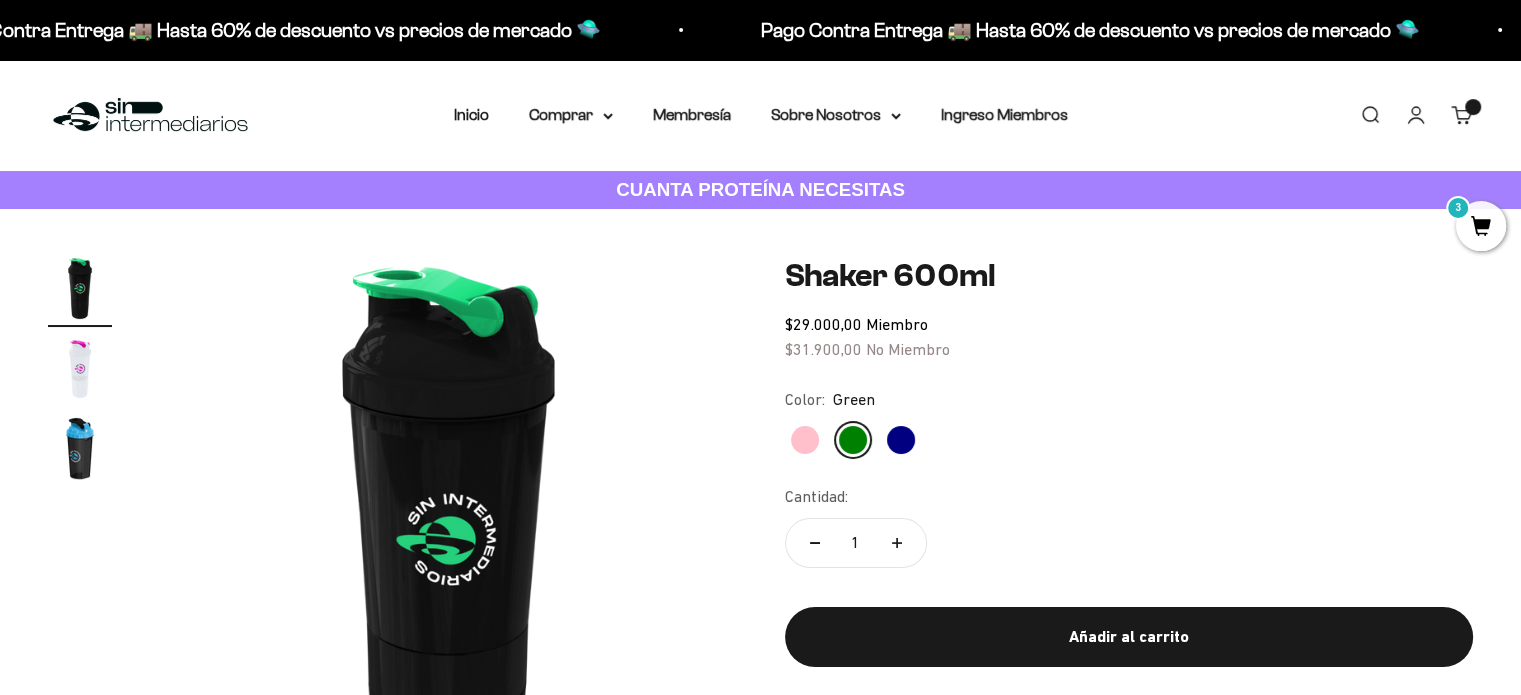 click on "3" at bounding box center (1481, 226) 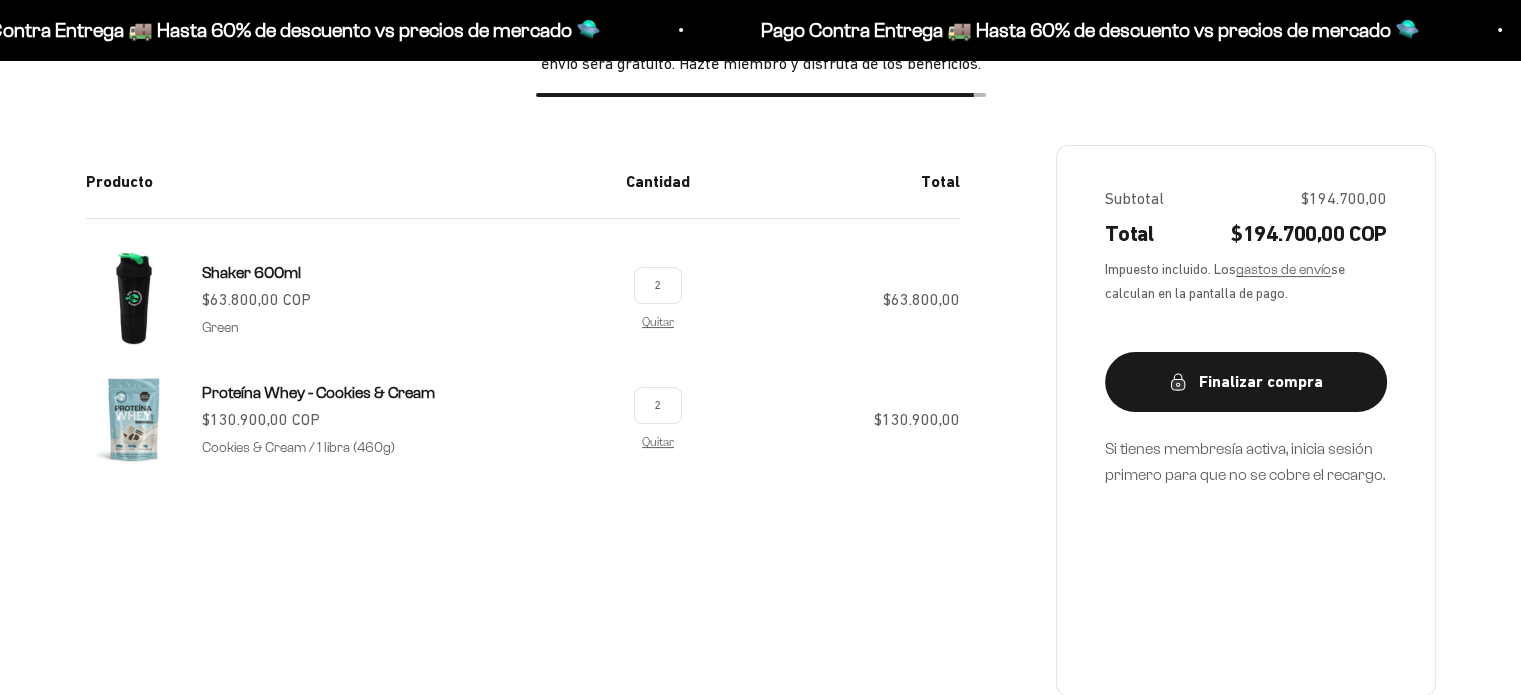 scroll, scrollTop: 324, scrollLeft: 0, axis: vertical 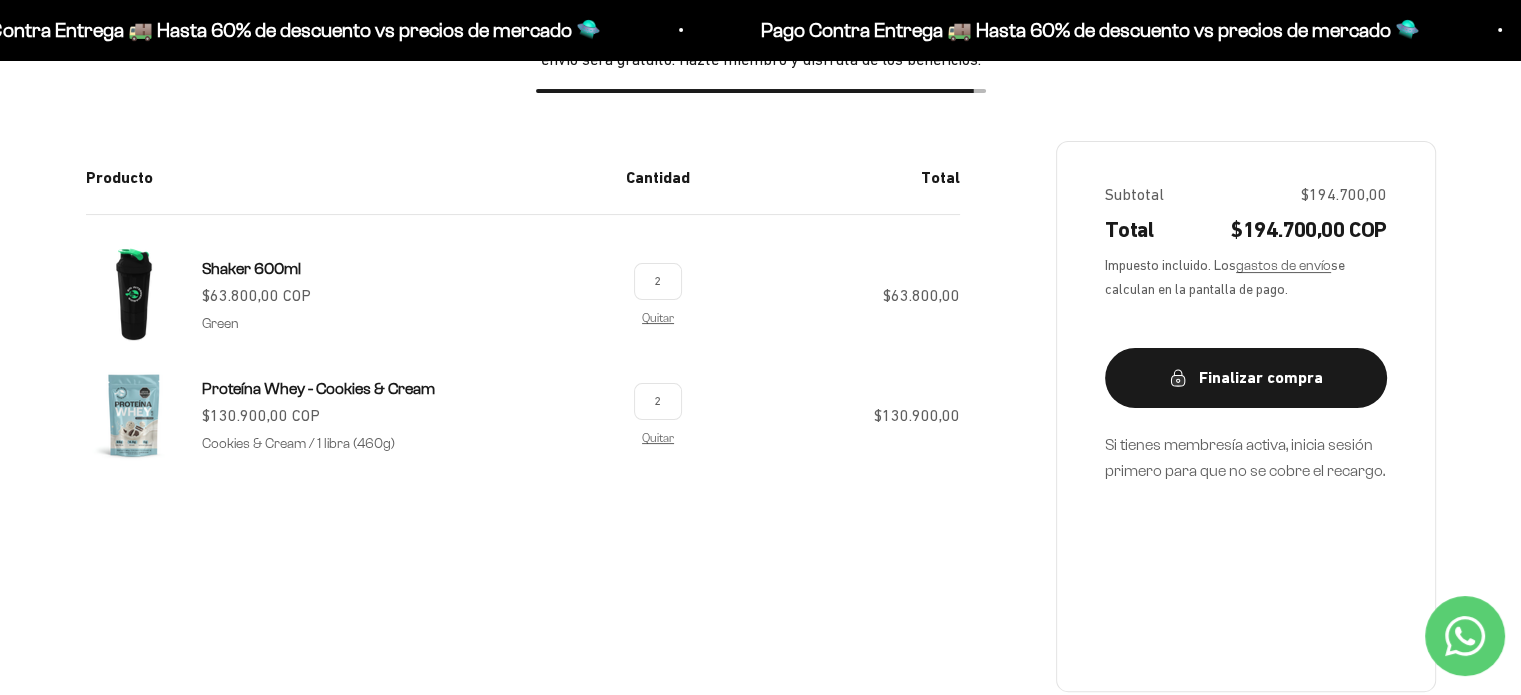 click on "2" at bounding box center [658, 281] 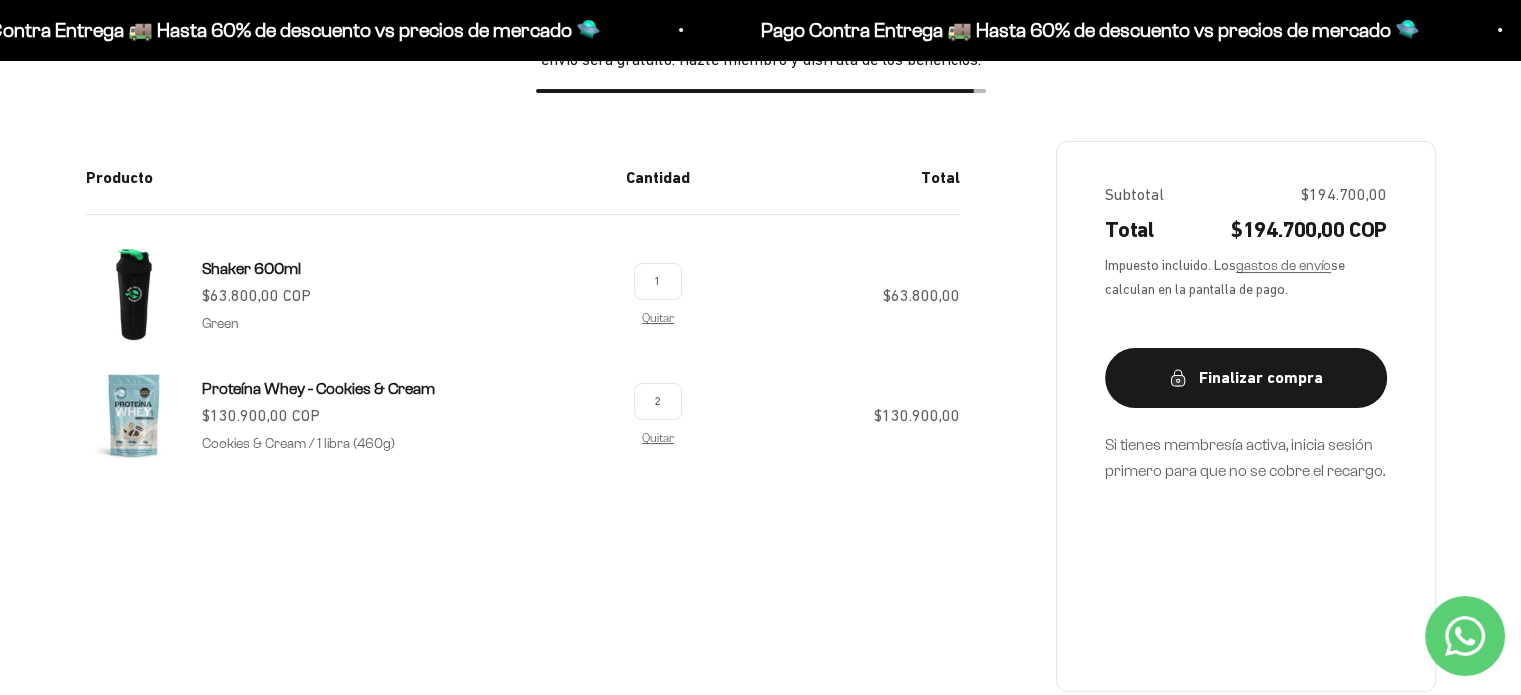 type on "1" 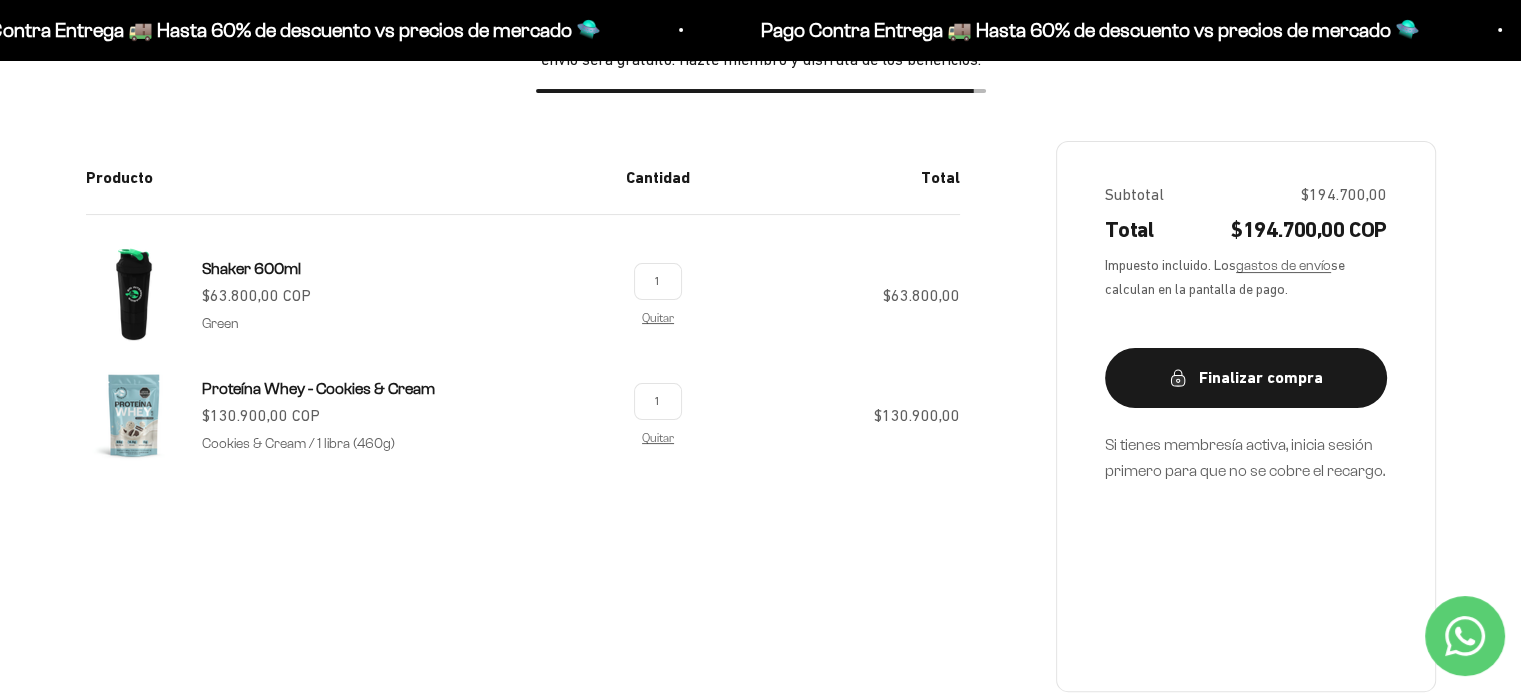 type on "1" 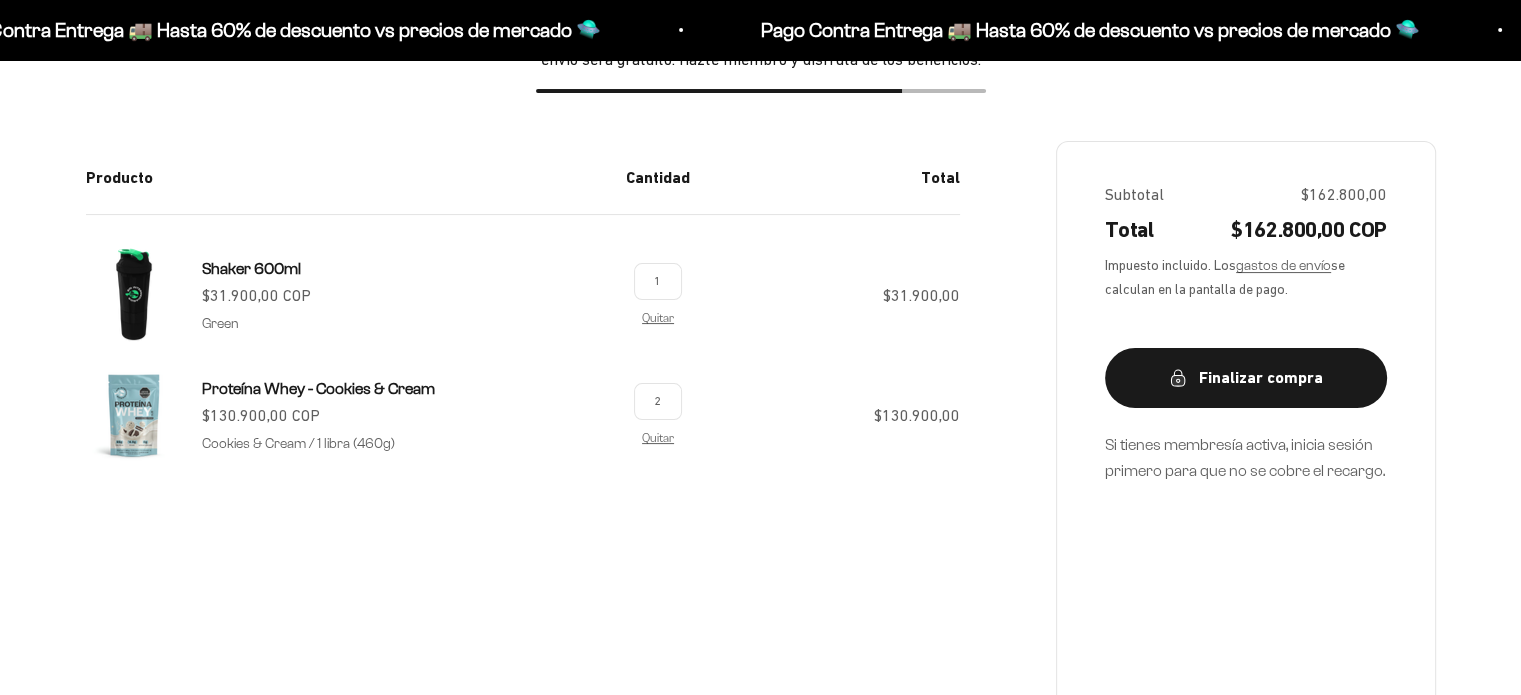 scroll, scrollTop: 324, scrollLeft: 0, axis: vertical 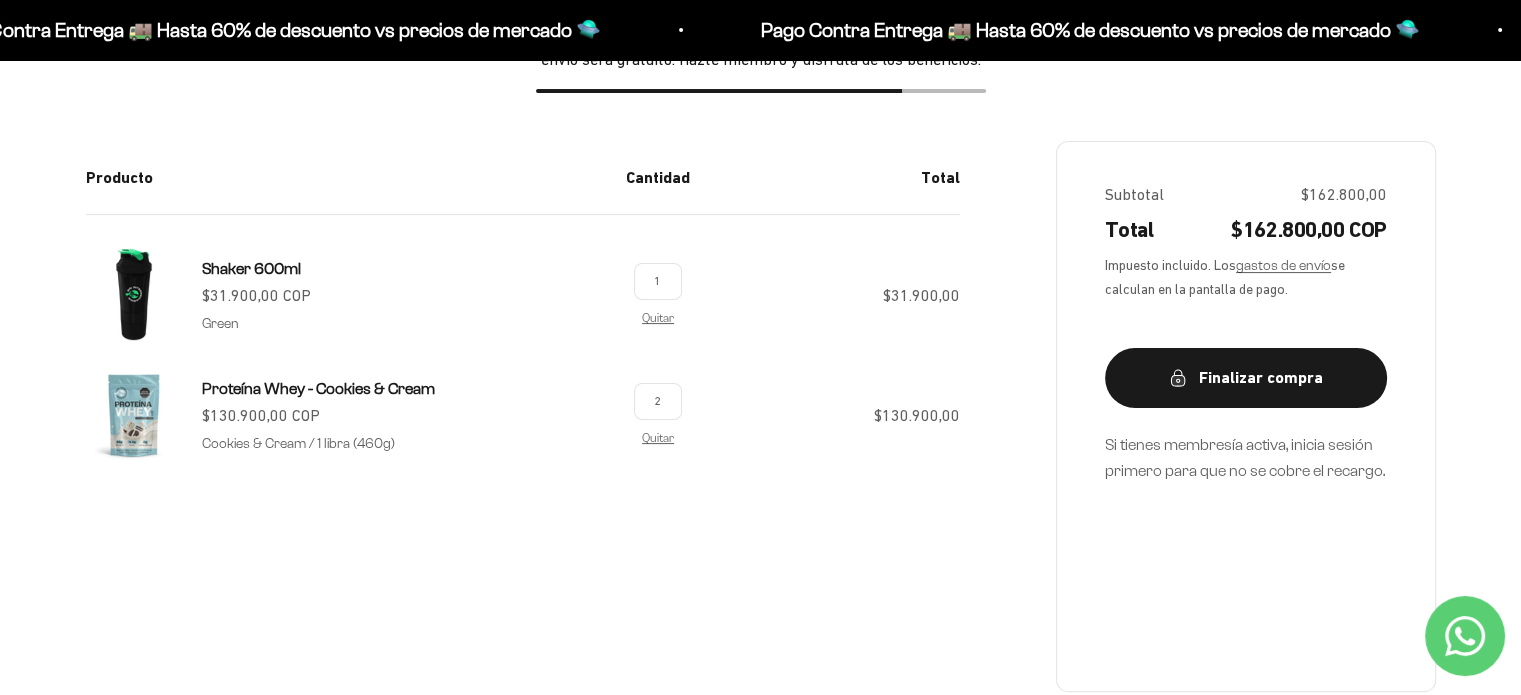 click on "2" at bounding box center (658, 401) 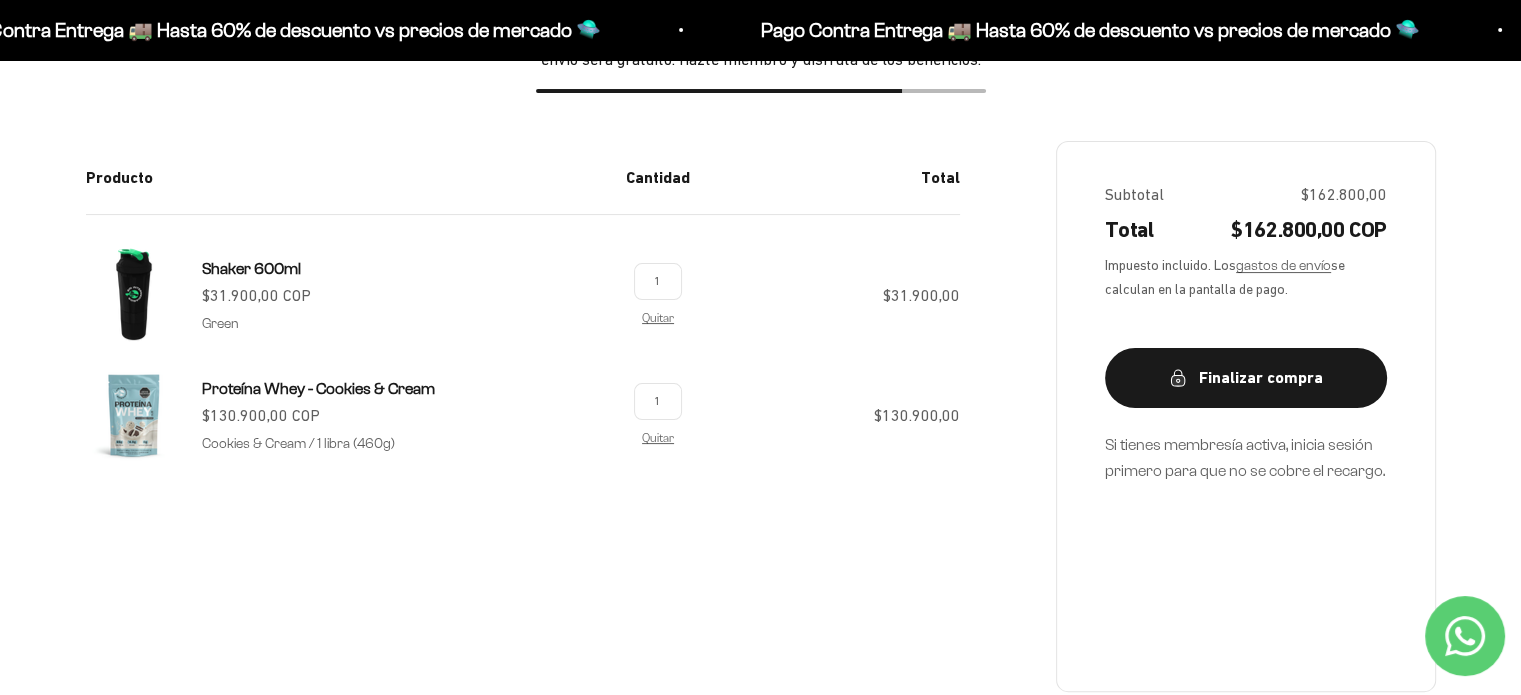 type on "1" 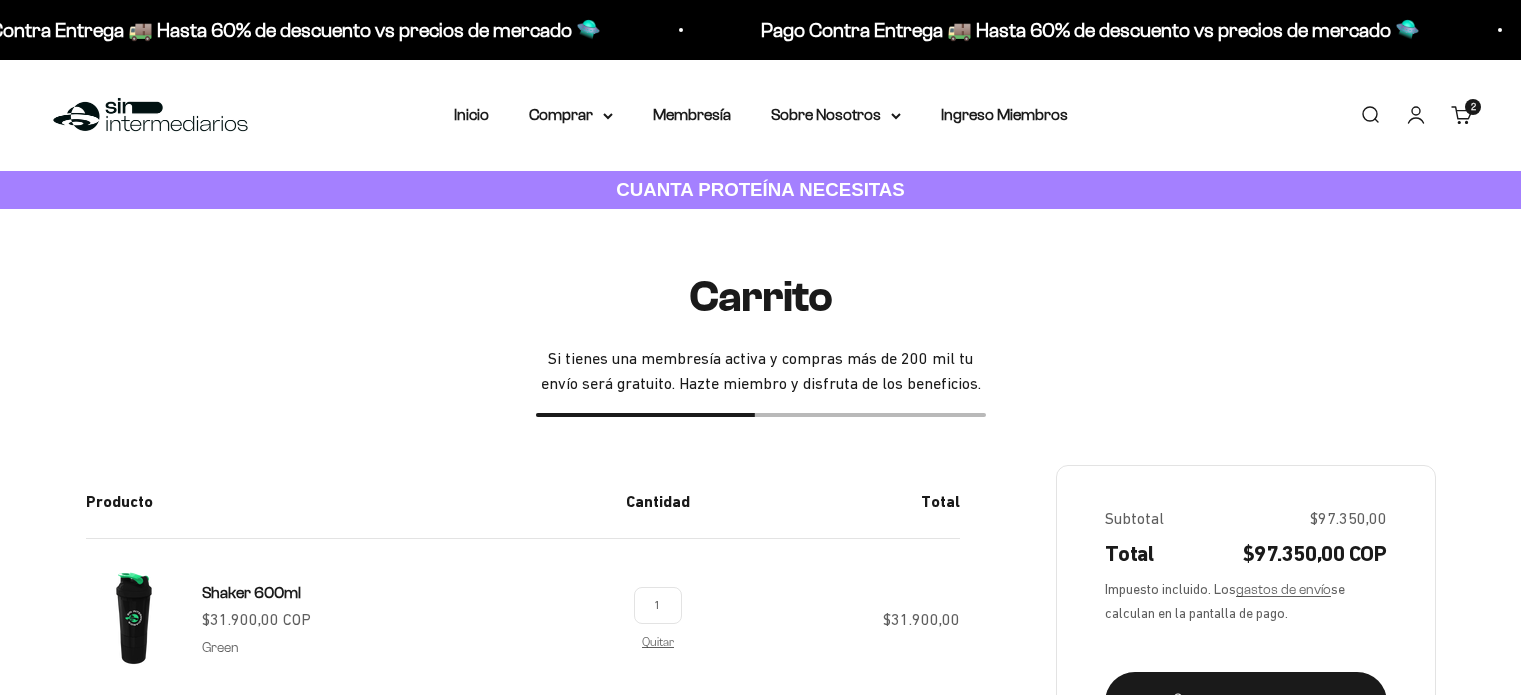 scroll, scrollTop: 324, scrollLeft: 0, axis: vertical 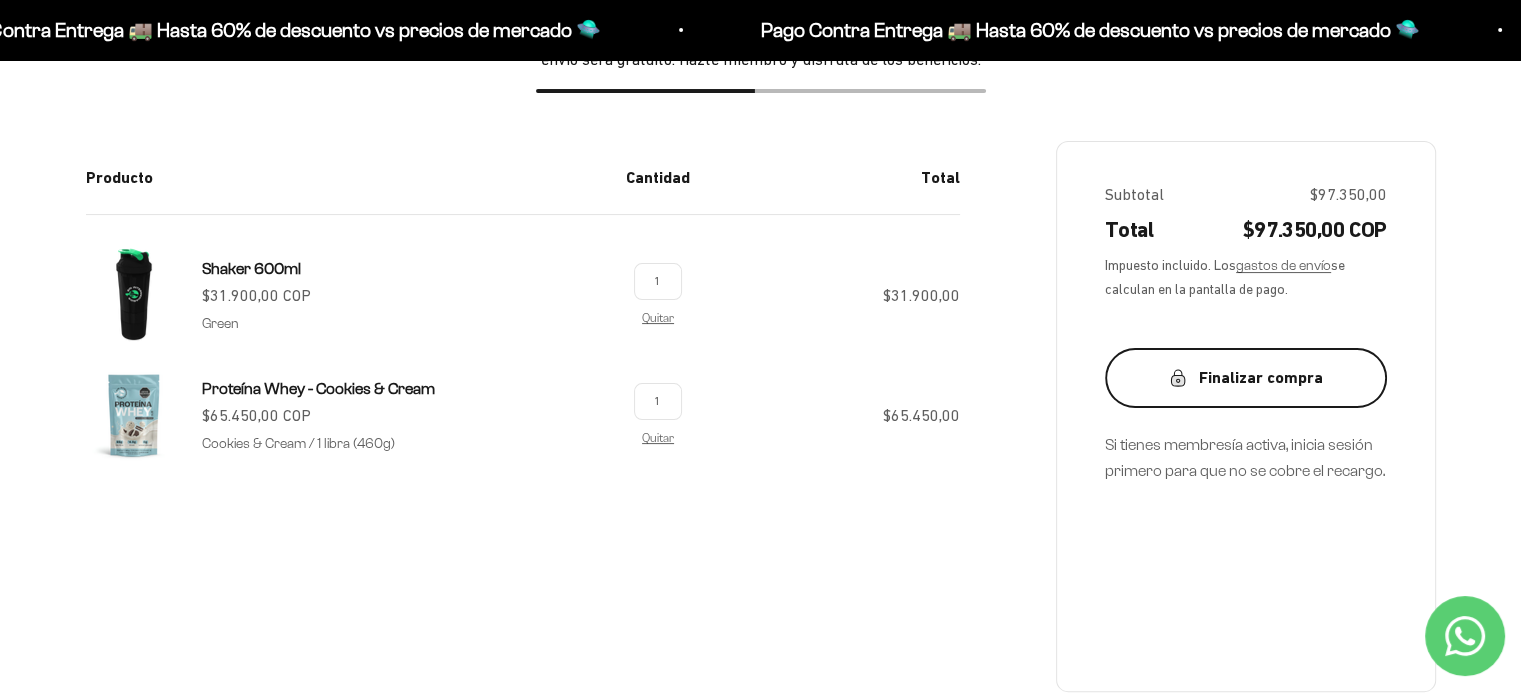 click on "Finalizar compra" at bounding box center [1246, 378] 